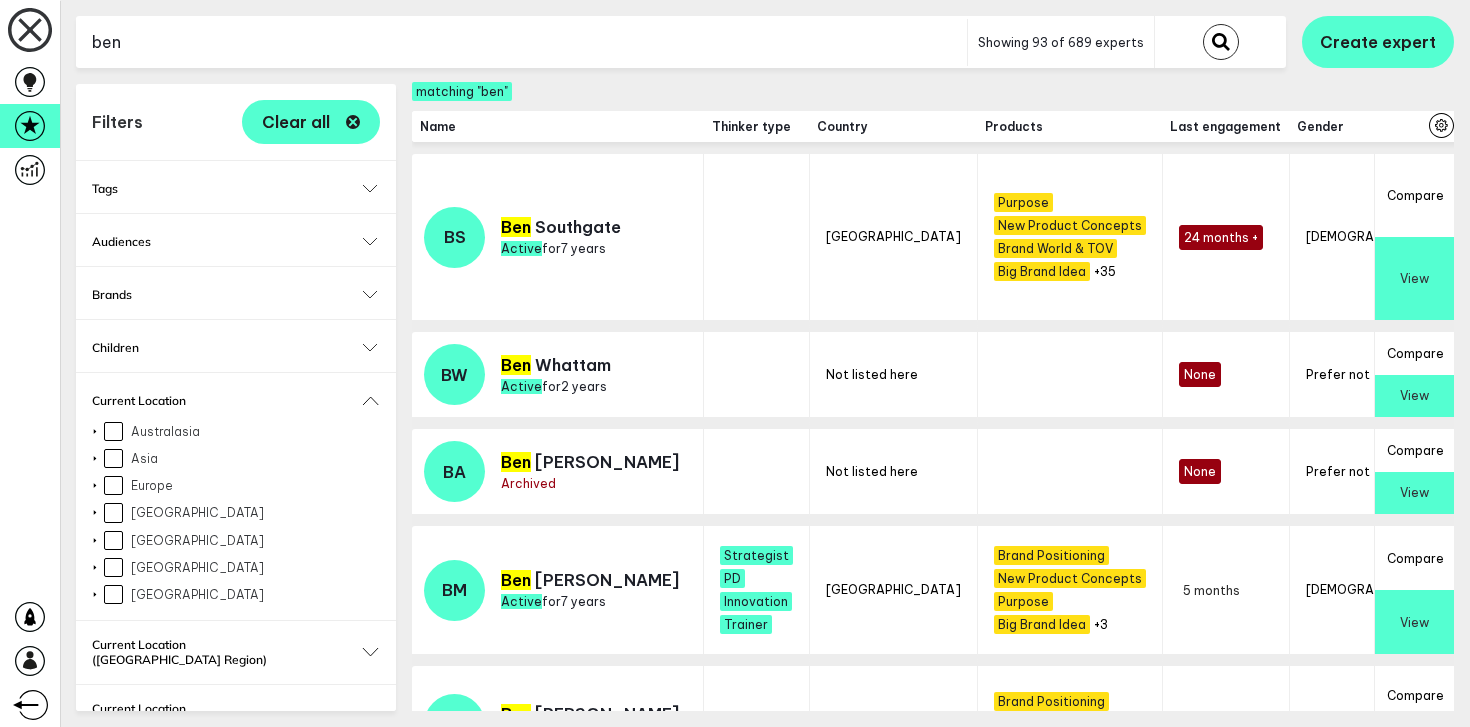 scroll, scrollTop: 0, scrollLeft: 0, axis: both 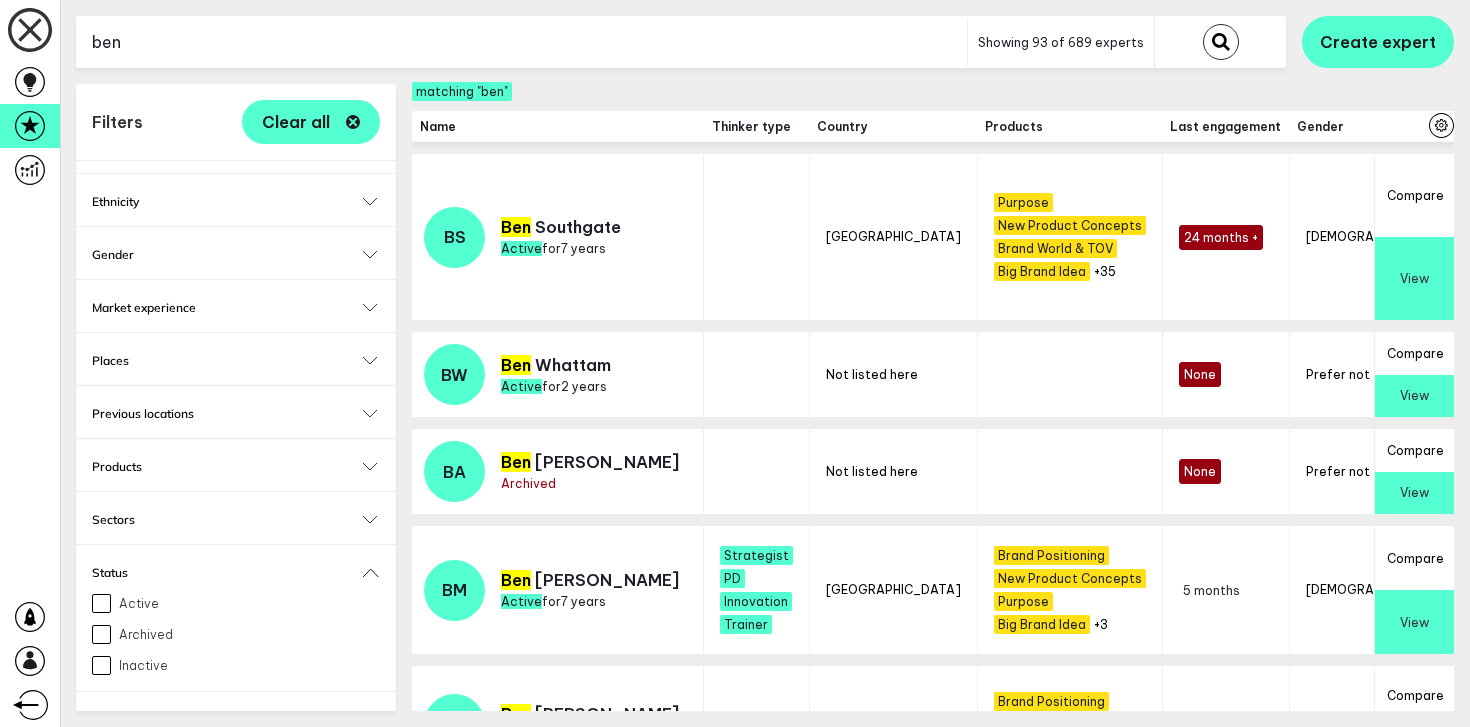 click on "ben" at bounding box center [521, 42] 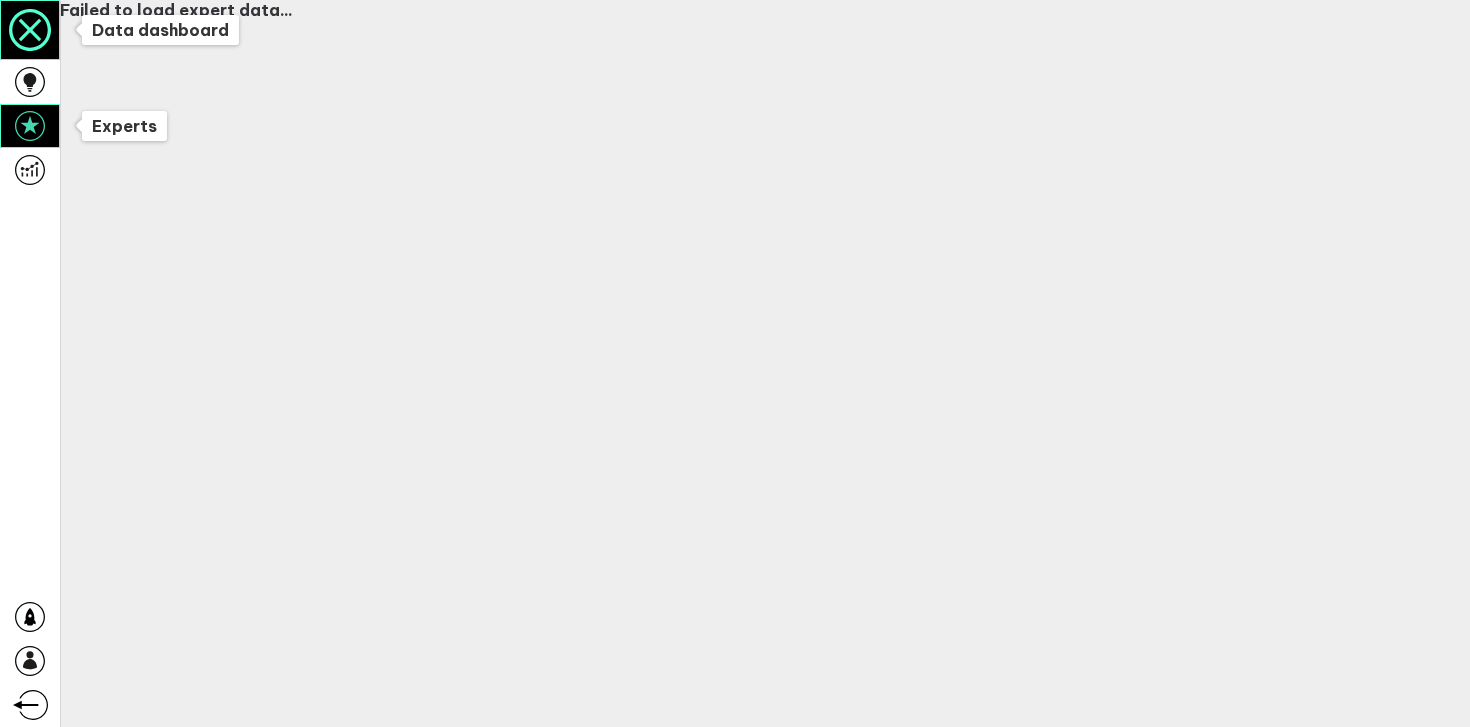 click 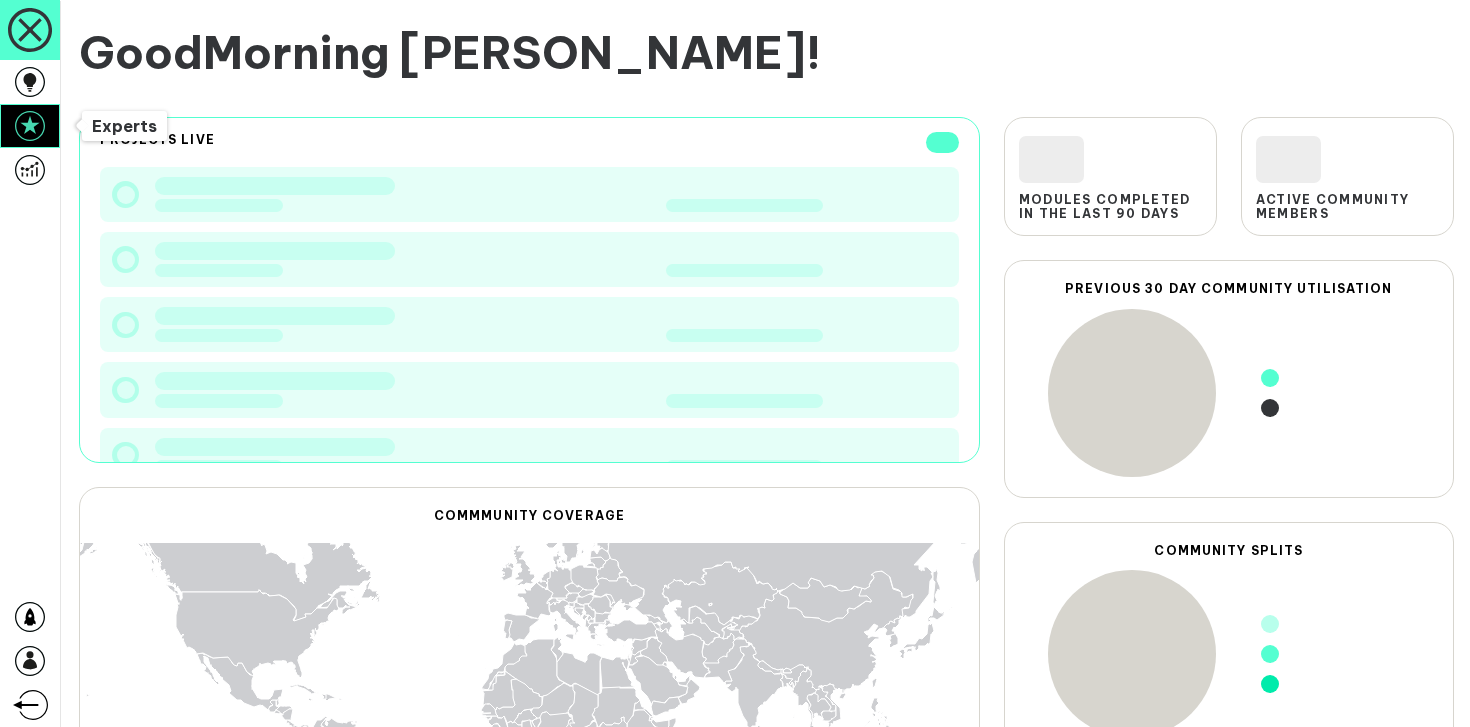 click 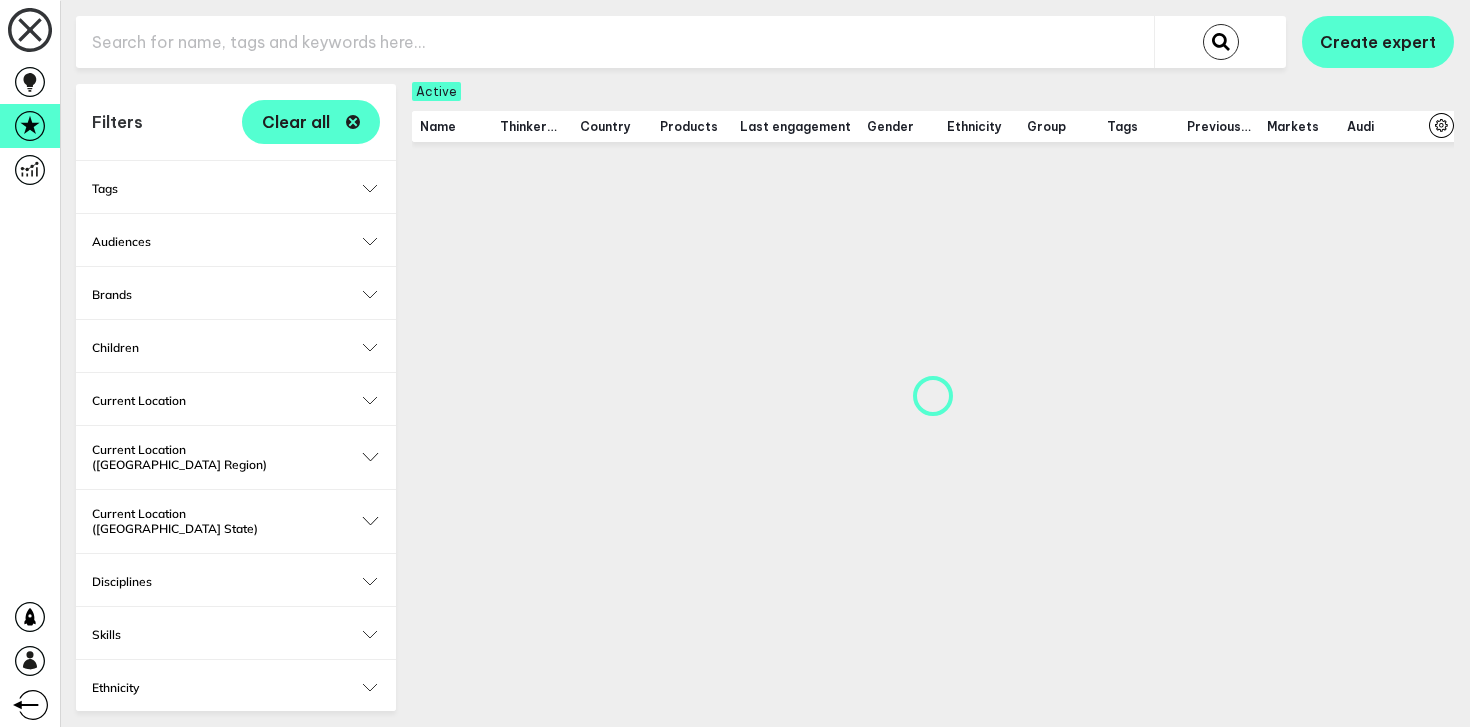click at bounding box center [615, 42] 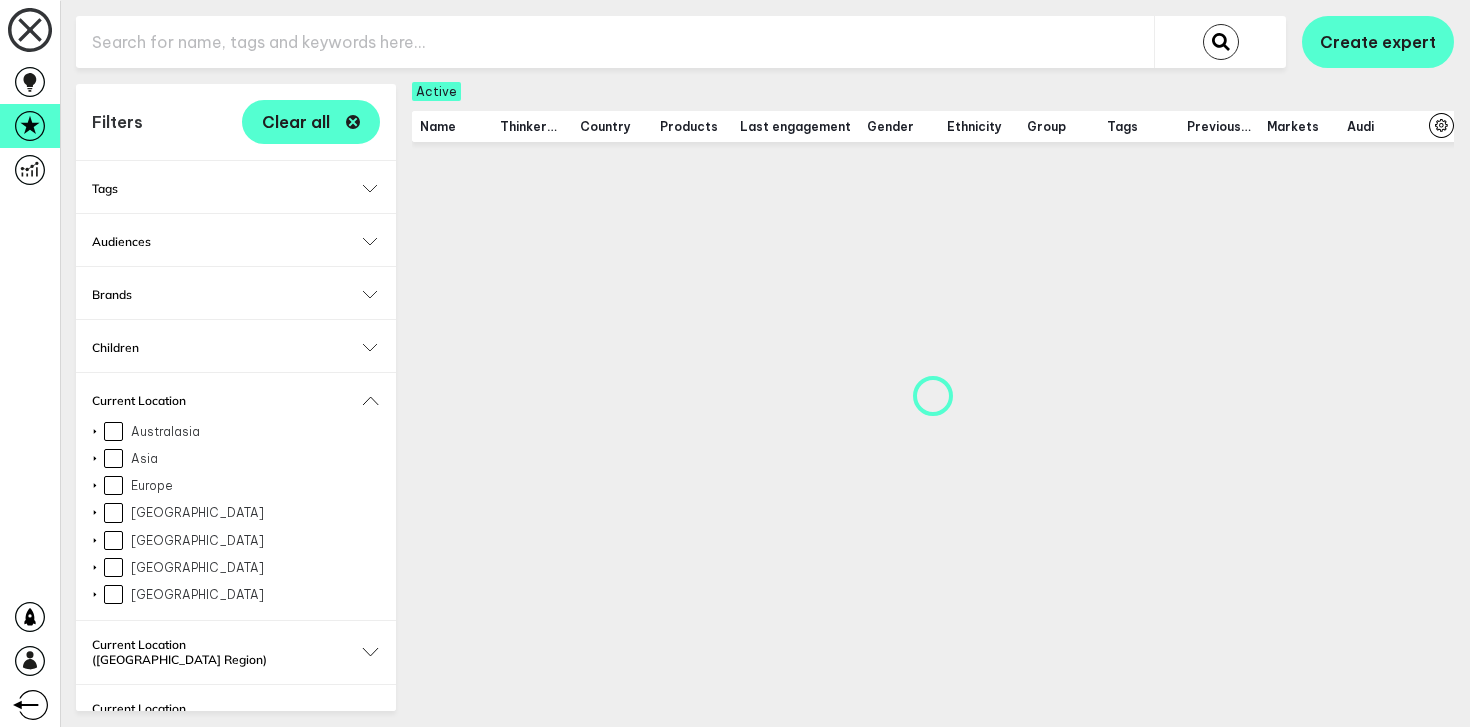 click on "Current Location" at bounding box center [236, 400] 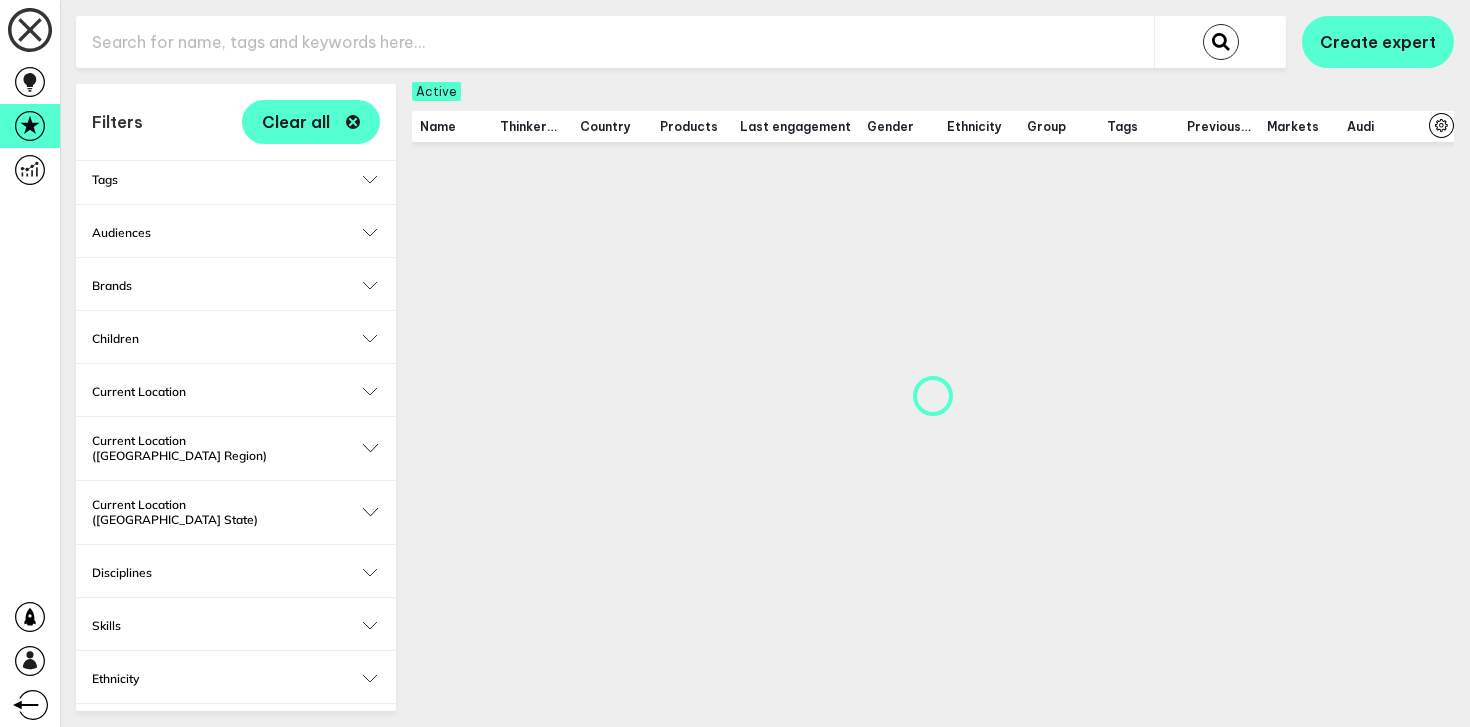 scroll, scrollTop: 0, scrollLeft: 0, axis: both 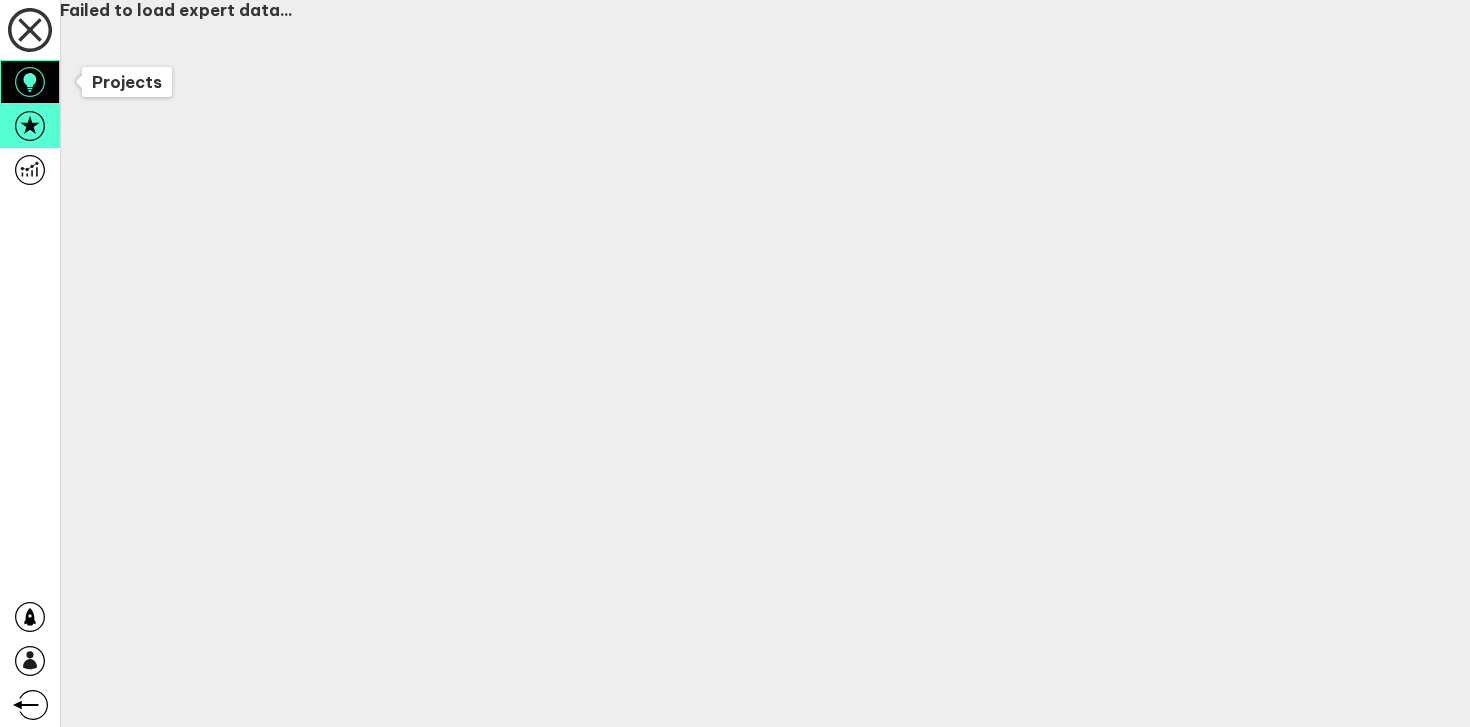 click 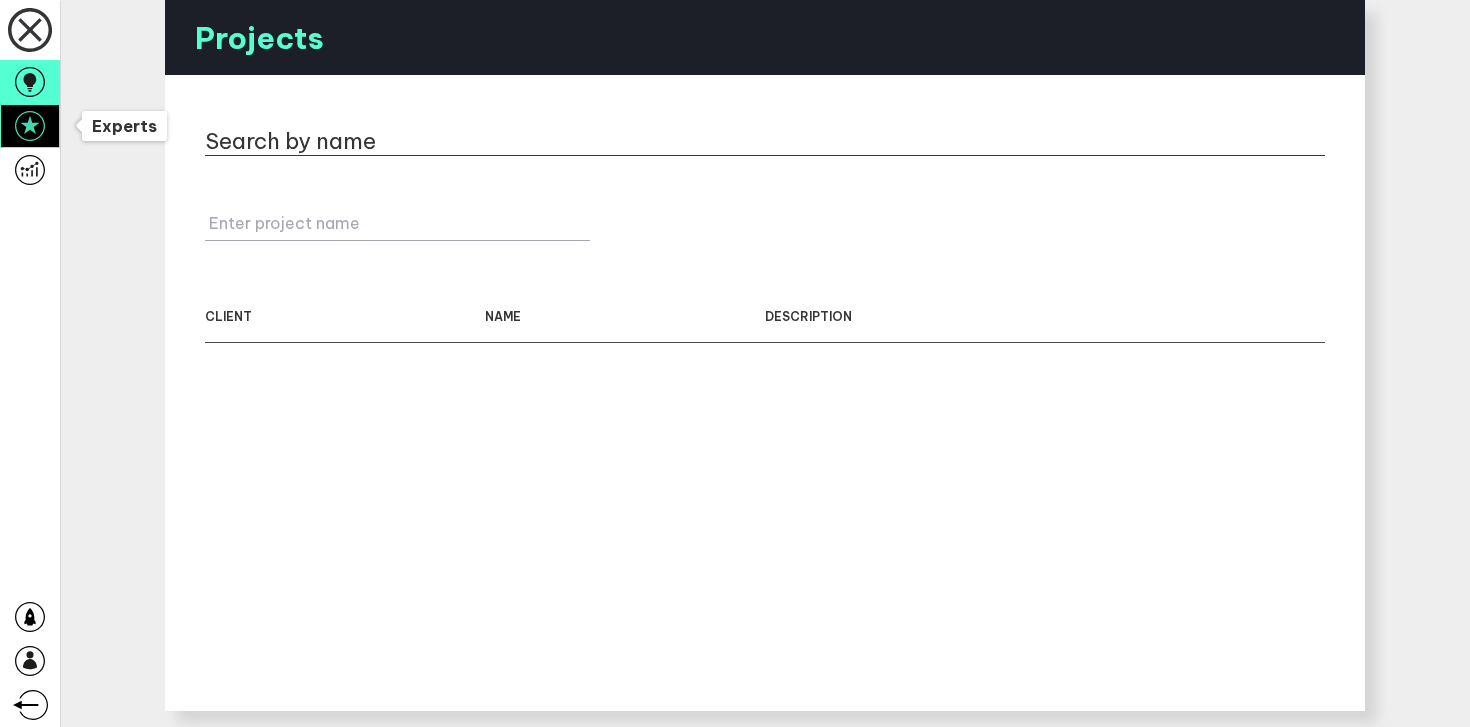 click 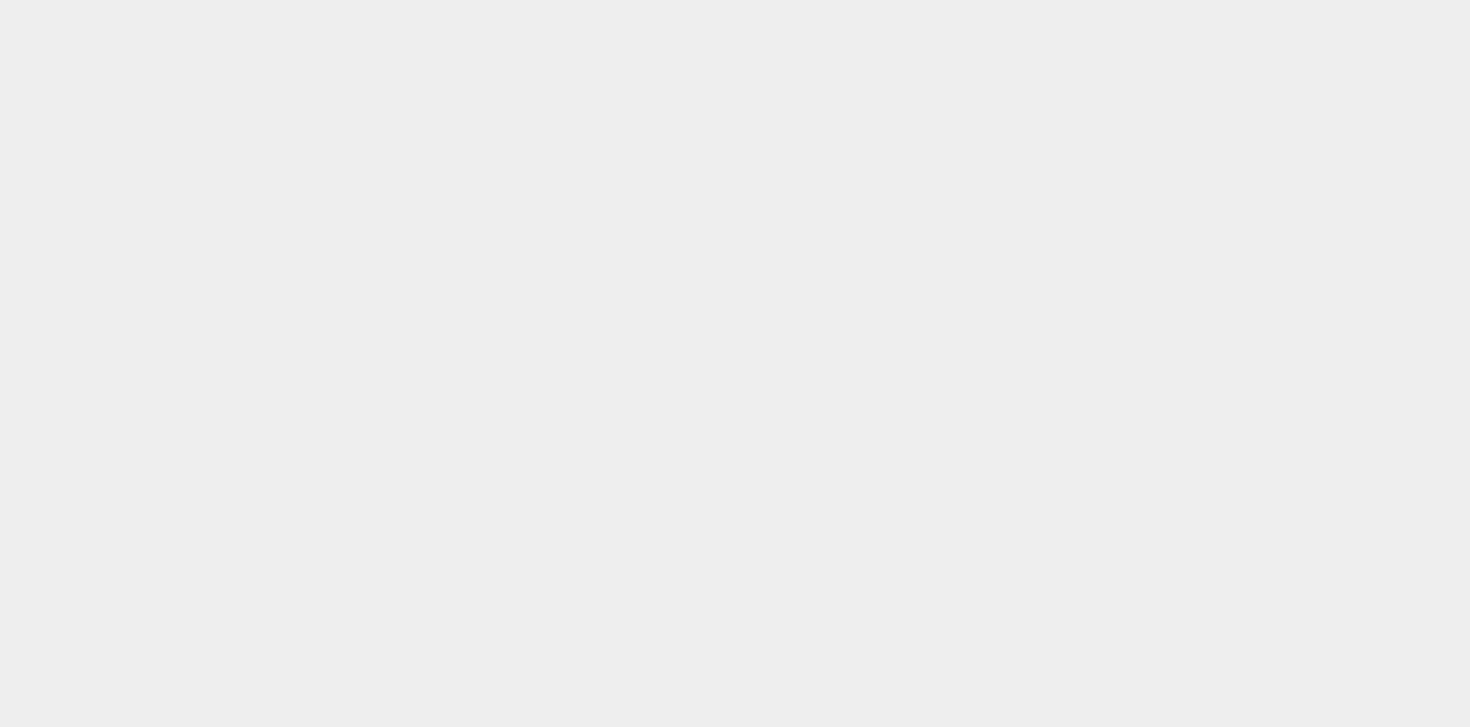 scroll, scrollTop: 0, scrollLeft: 0, axis: both 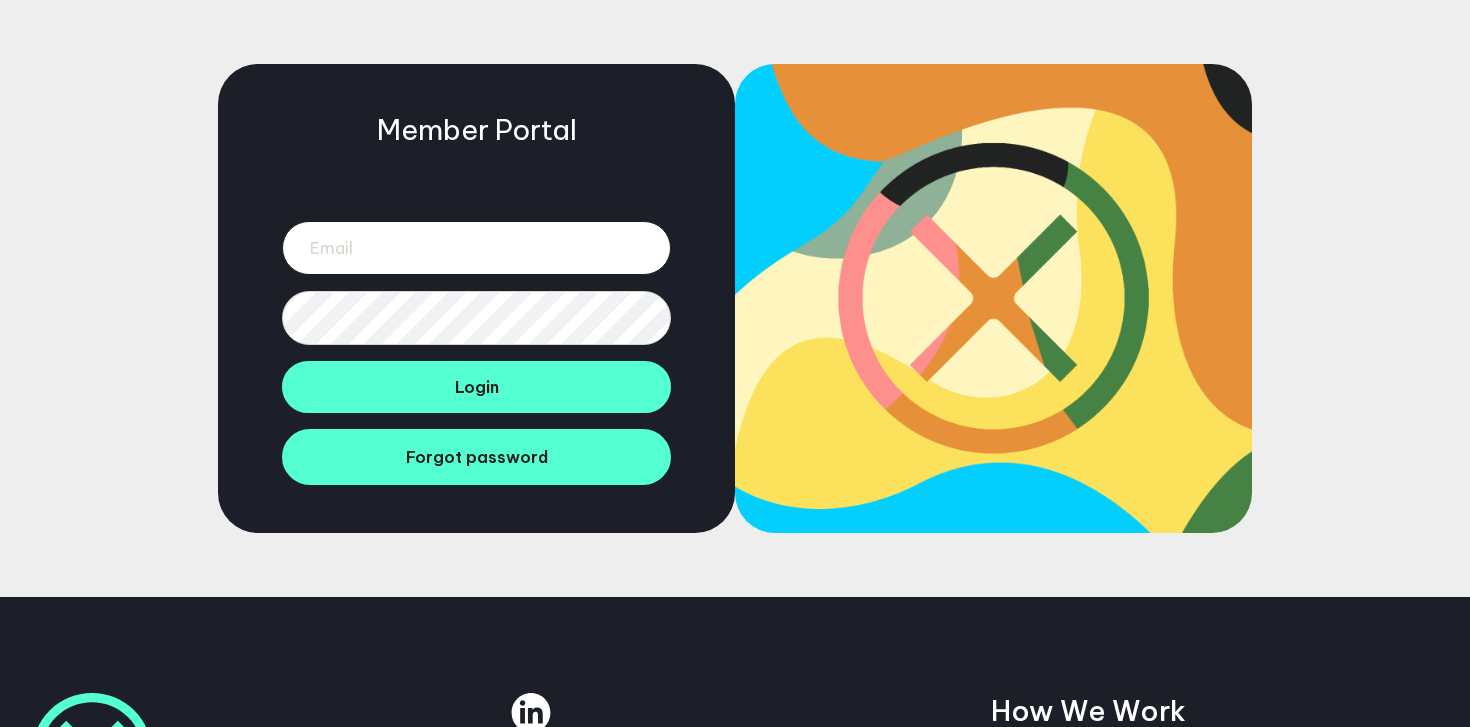 click at bounding box center [476, 248] 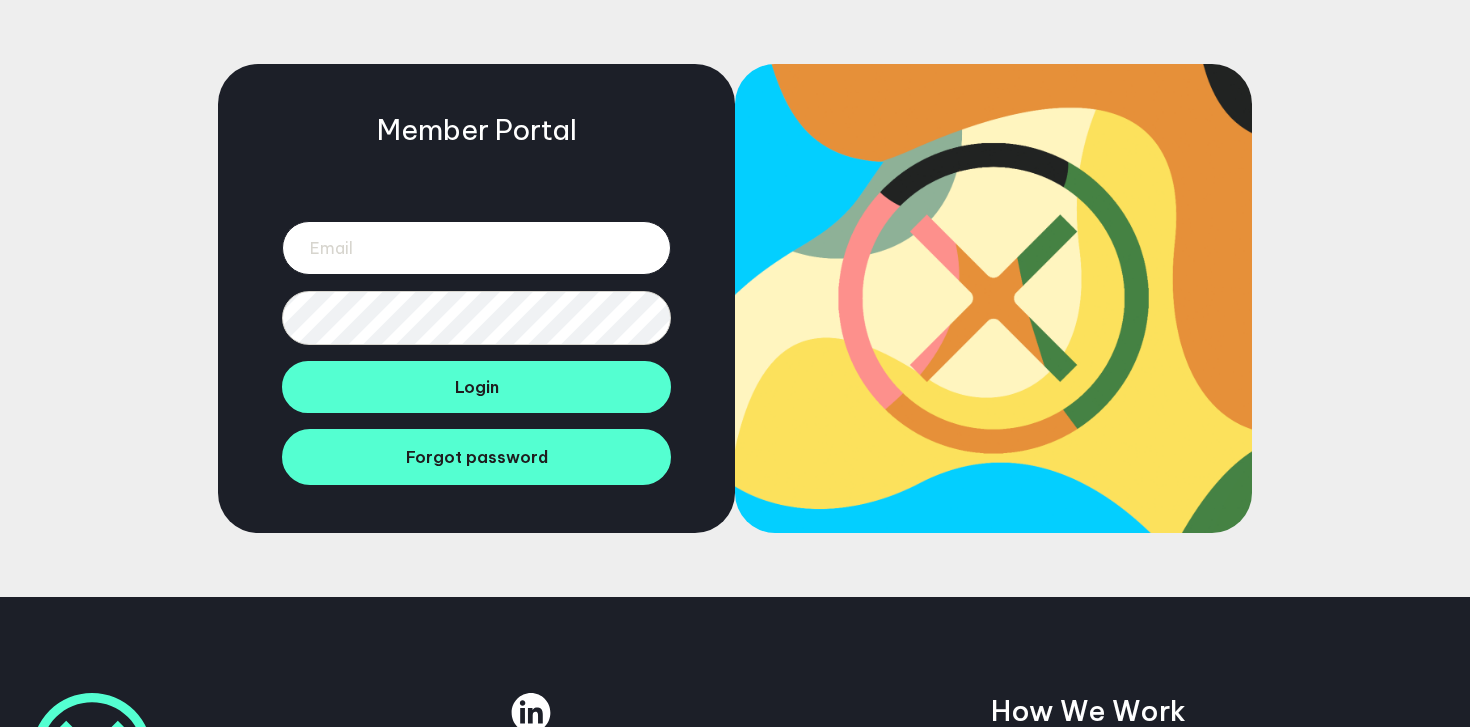 type on "hannah@btdtglobal.com" 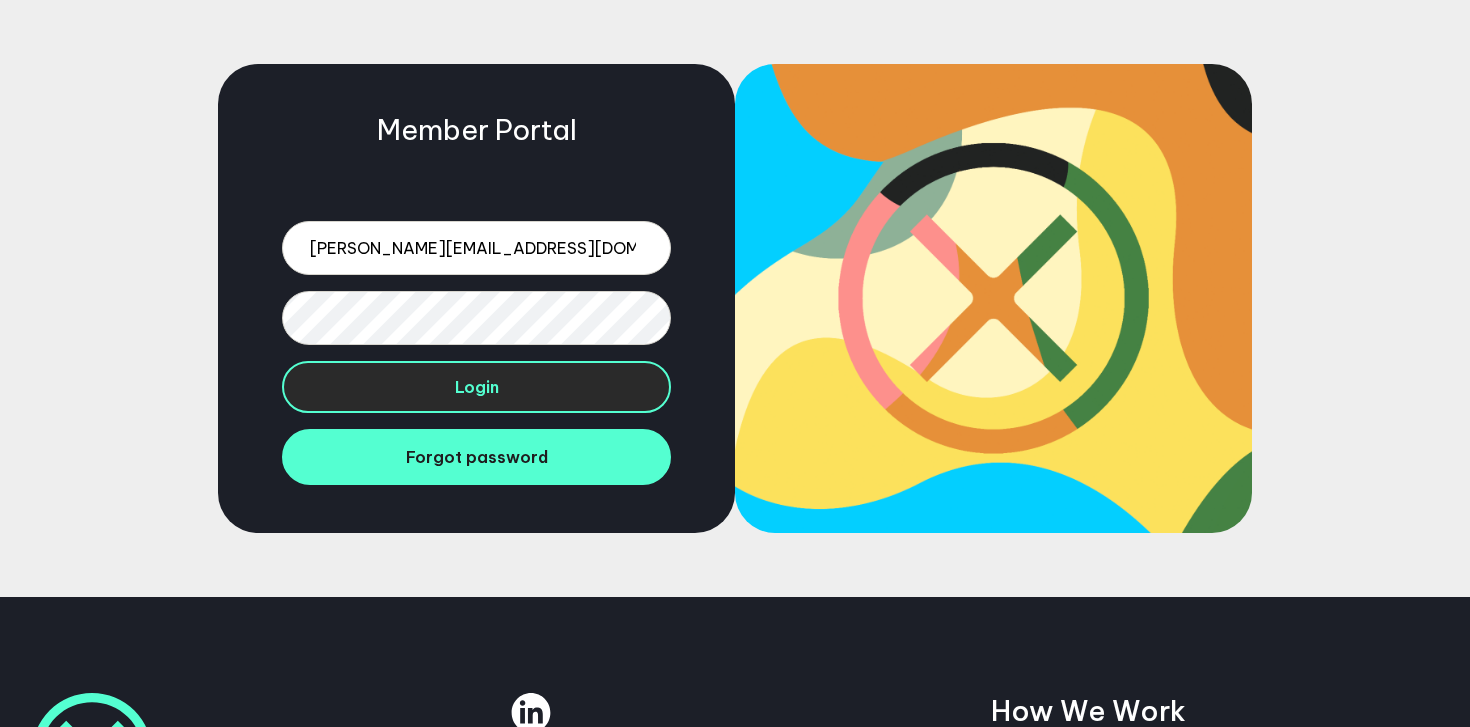 click on "Login" at bounding box center [476, 387] 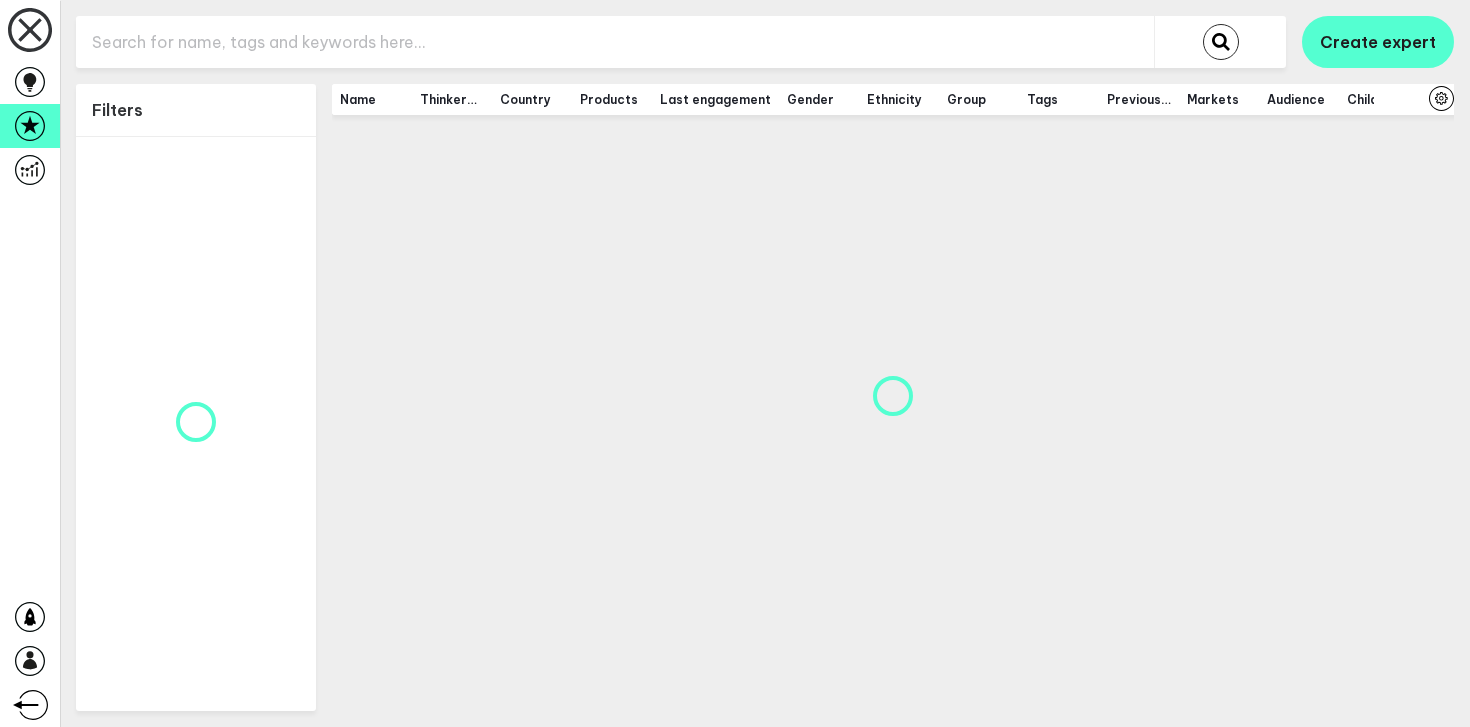 scroll, scrollTop: 0, scrollLeft: 0, axis: both 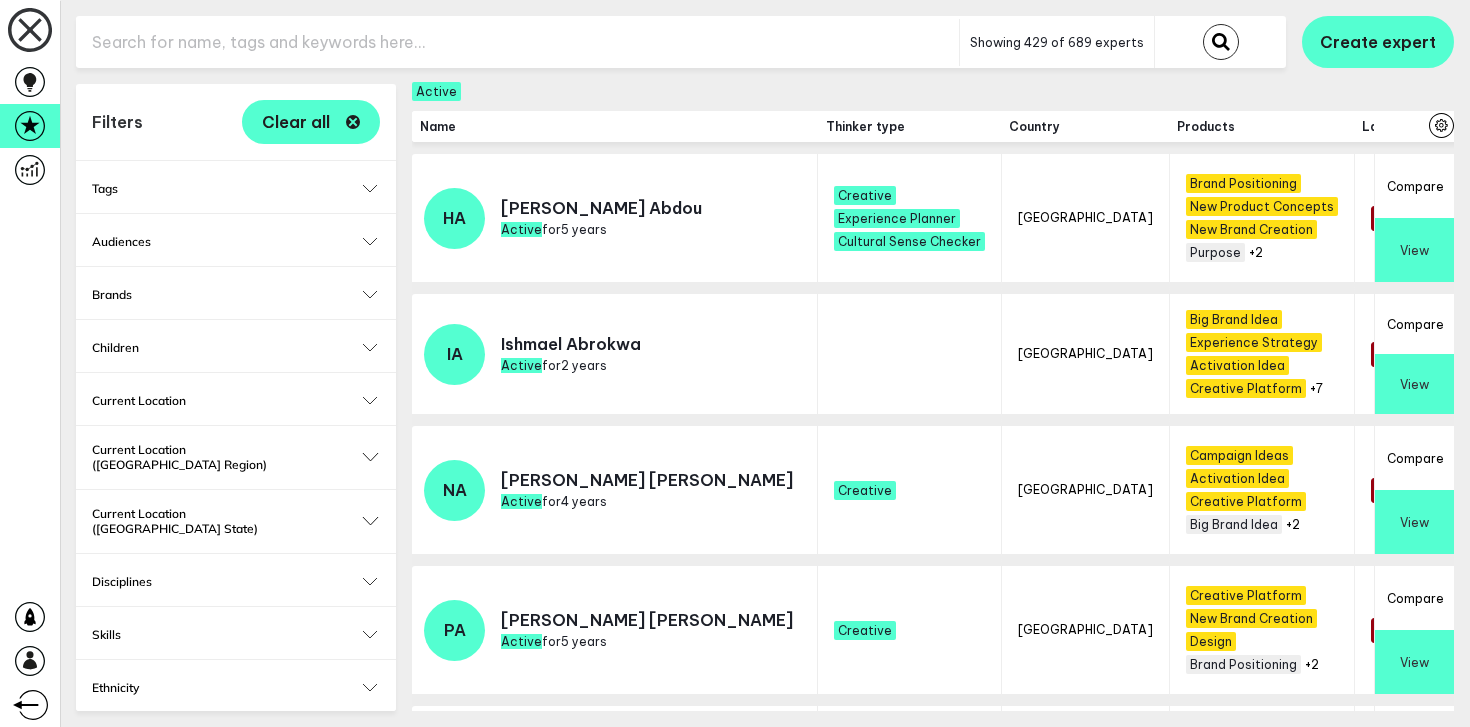 click at bounding box center [517, 42] 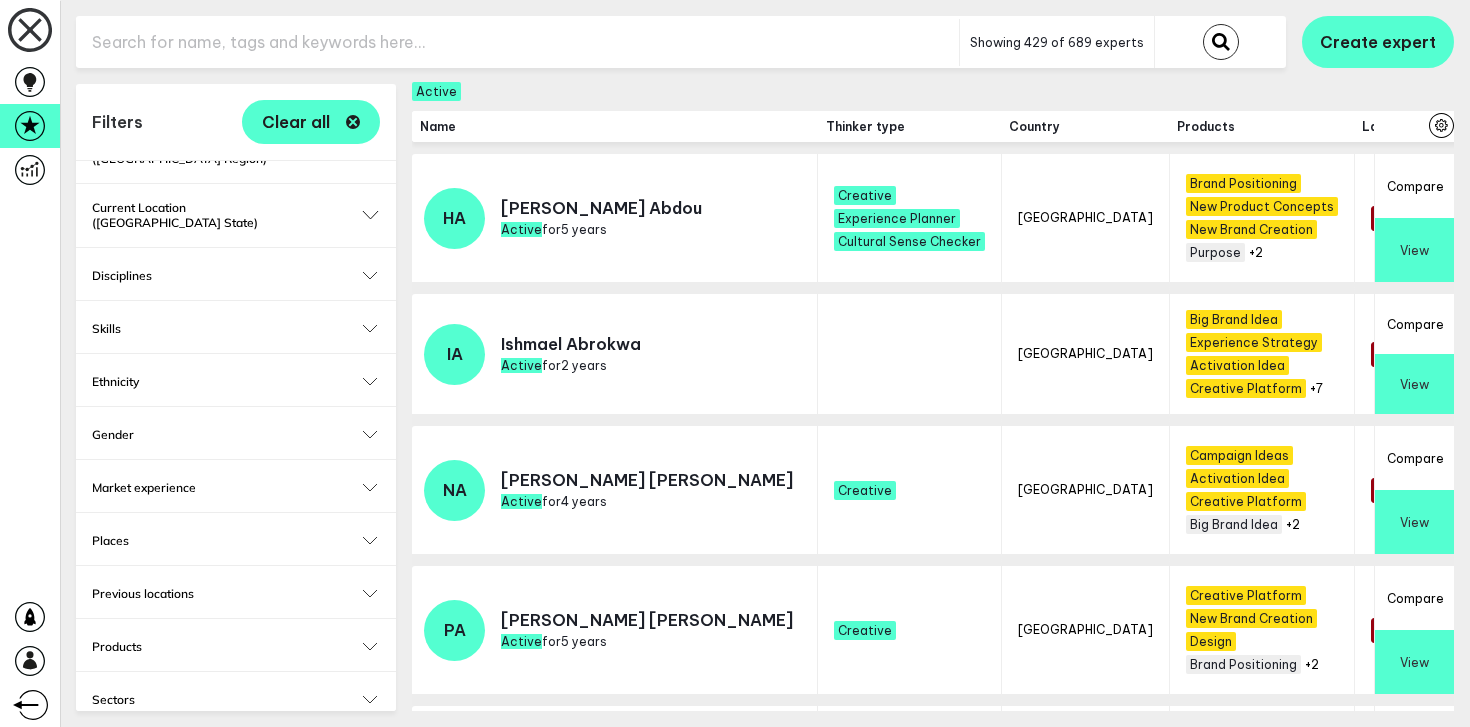 scroll, scrollTop: 334, scrollLeft: 0, axis: vertical 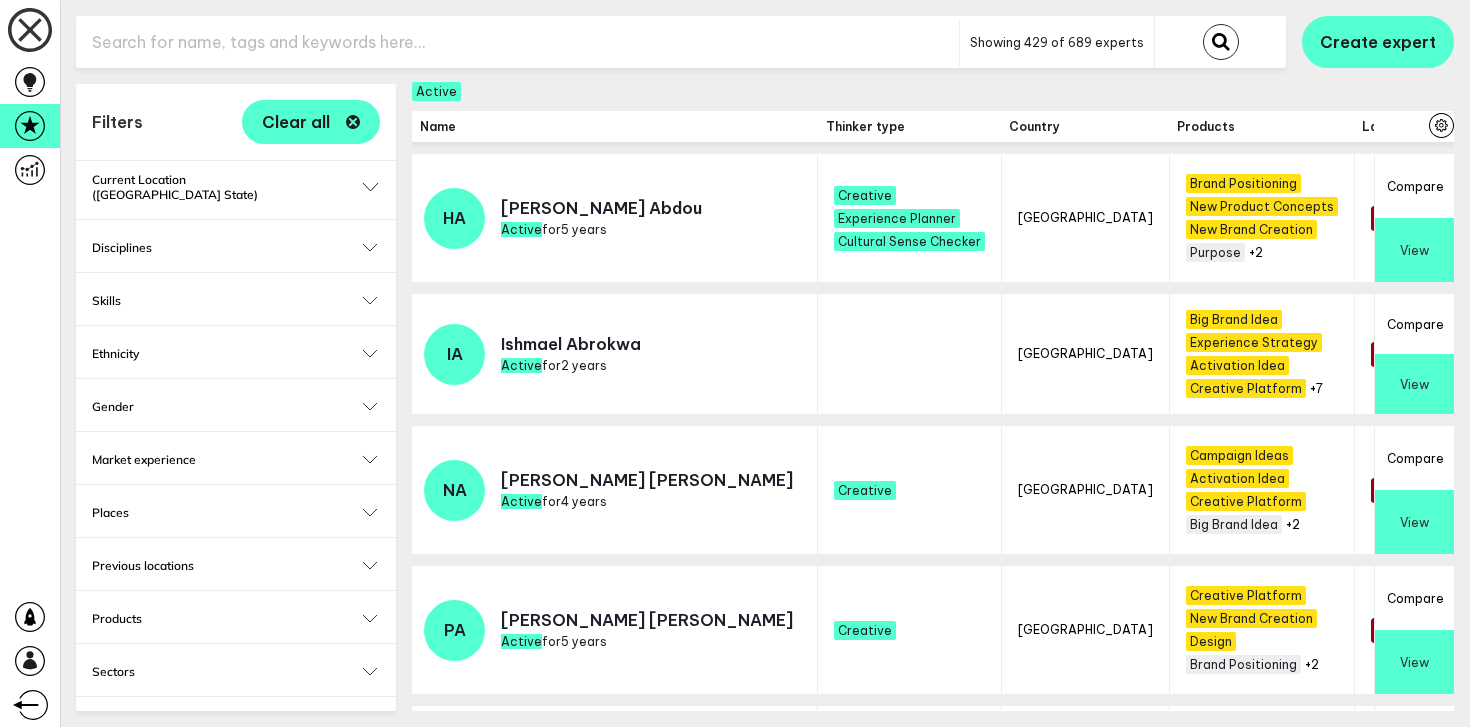 click on "Market experience" at bounding box center [236, 459] 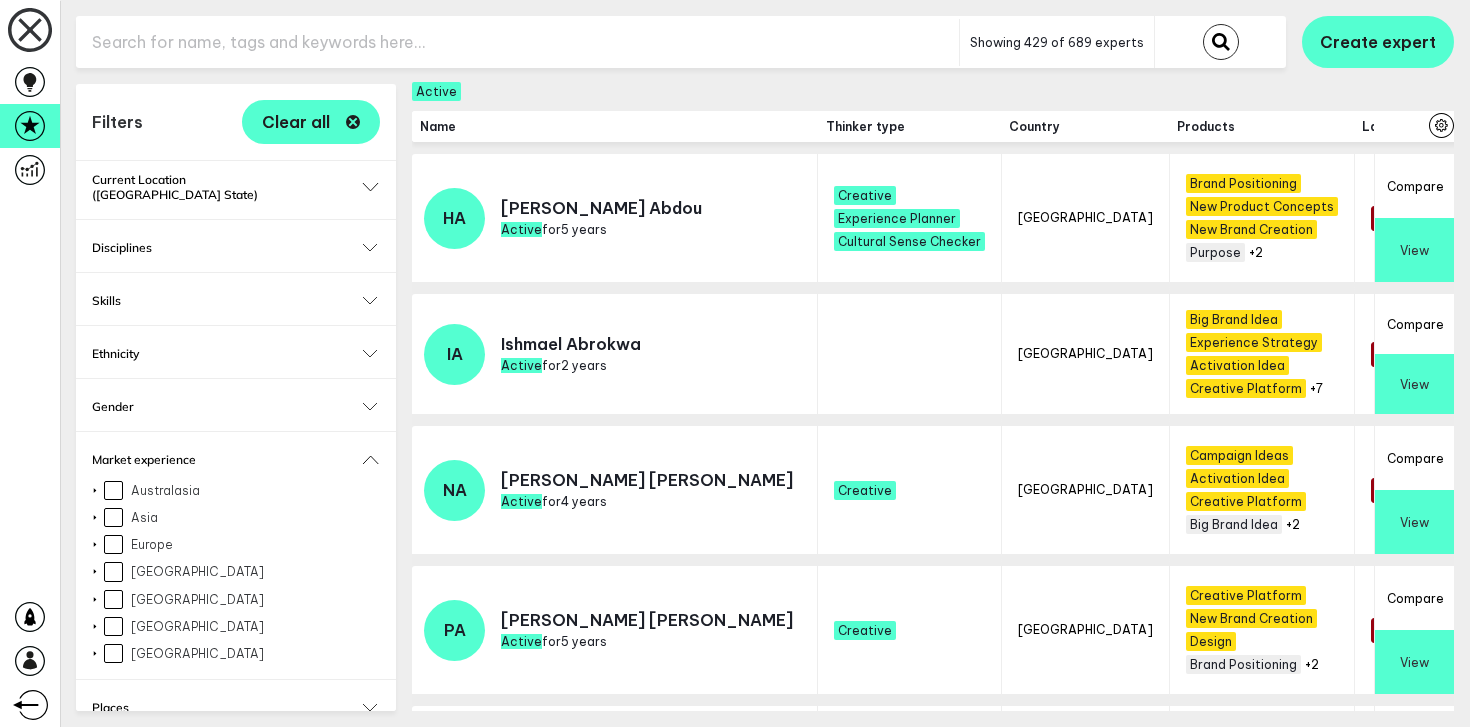 click at bounding box center (95, 626) 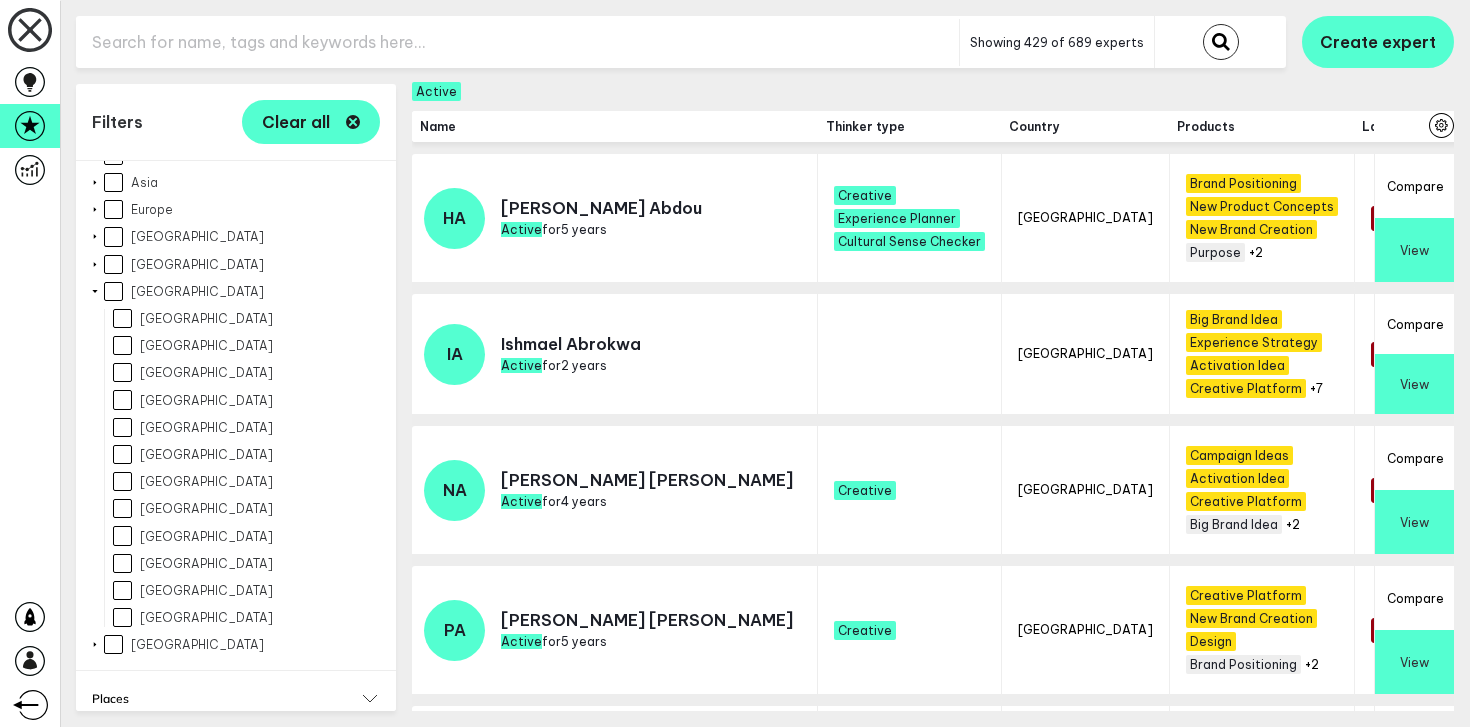 scroll, scrollTop: 674, scrollLeft: 0, axis: vertical 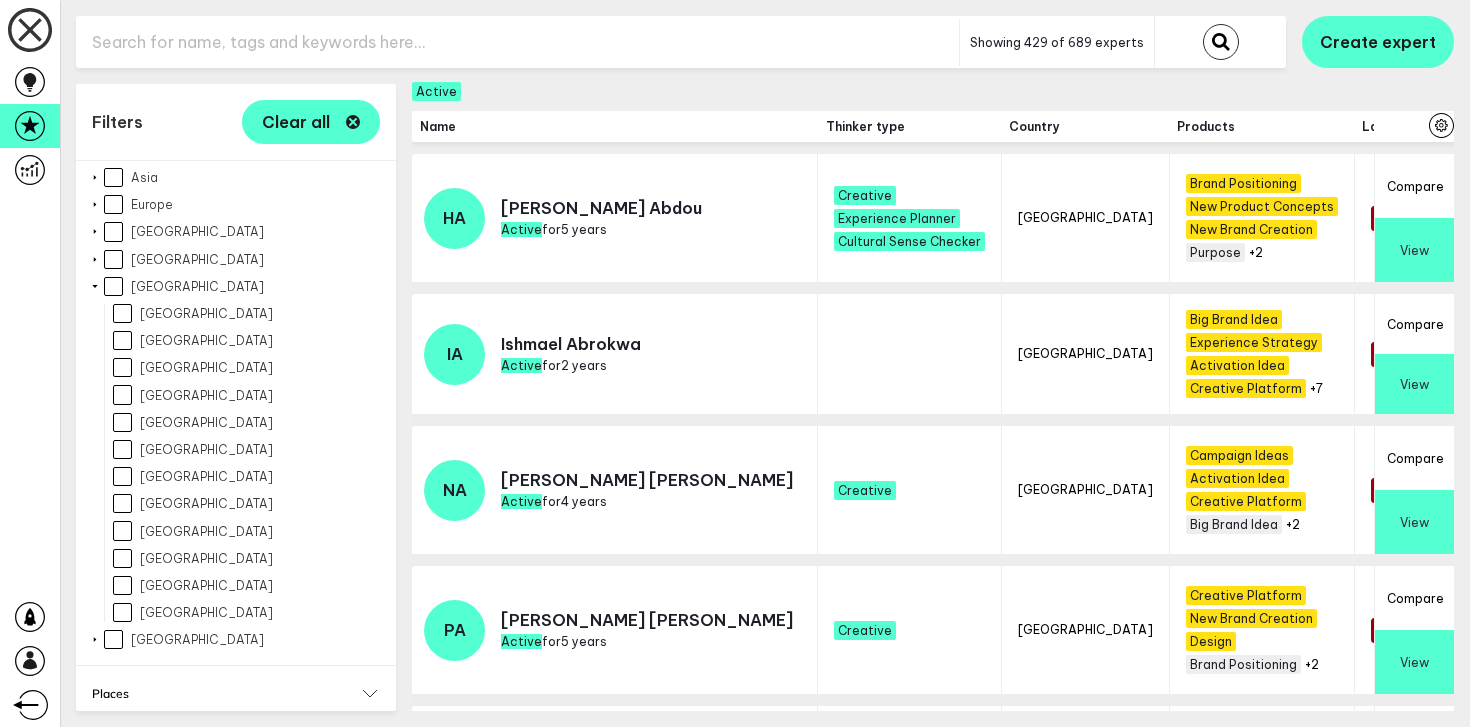 click on "[GEOGRAPHIC_DATA]" at bounding box center [122, 530] 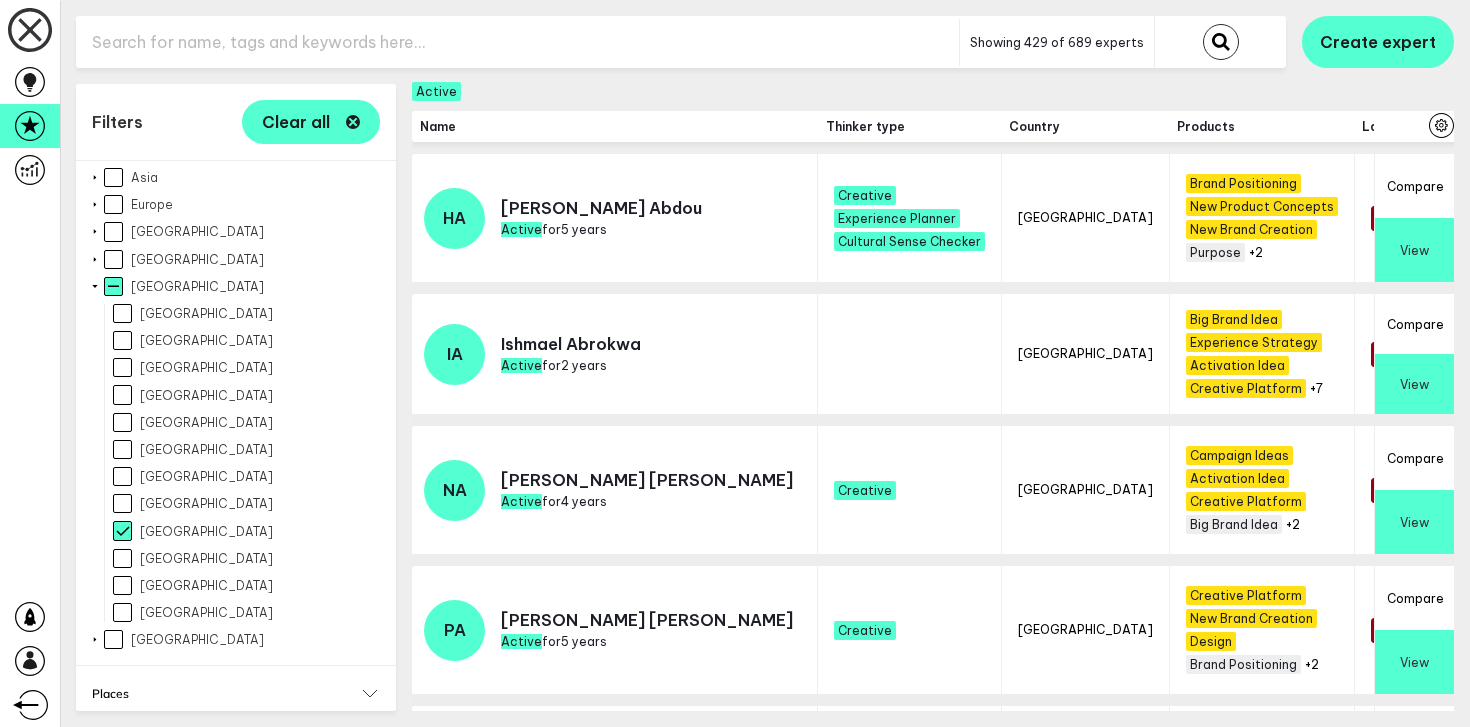checkbox on "true" 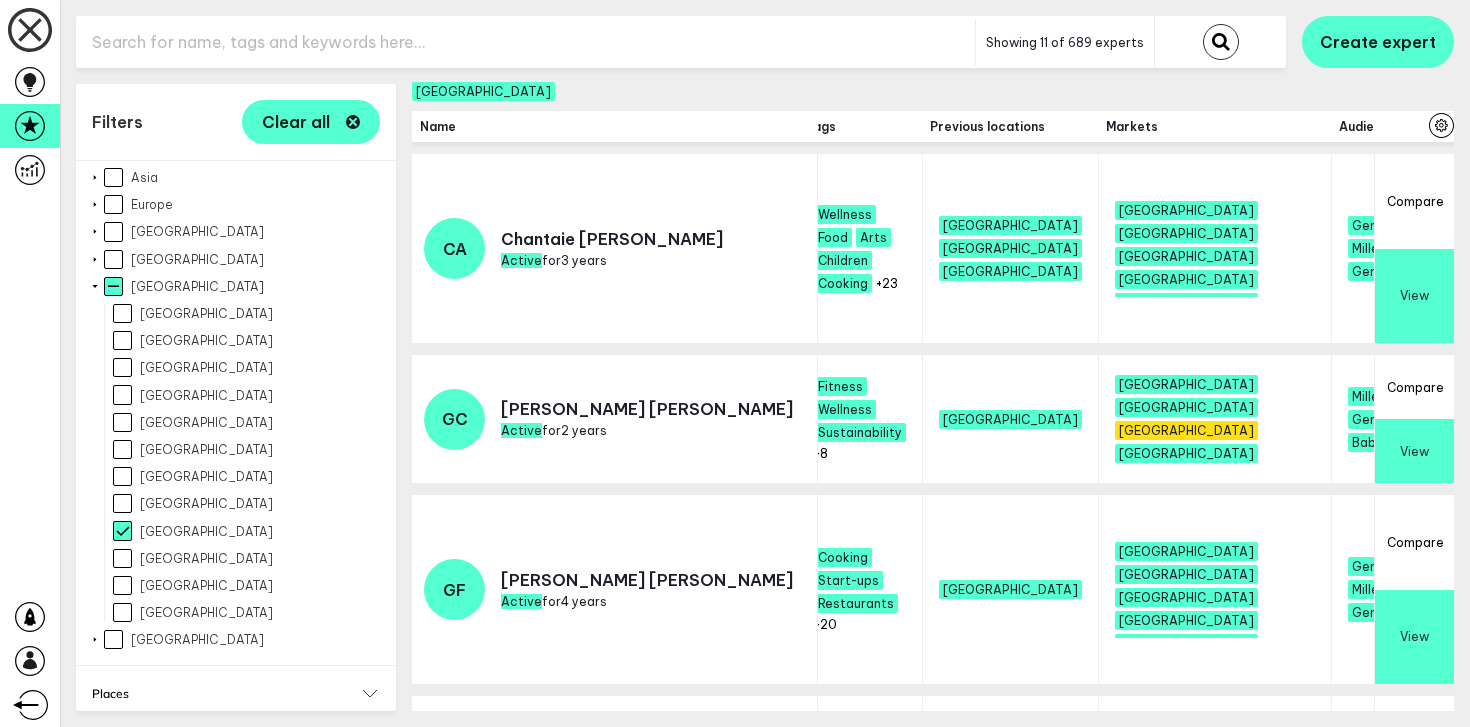 scroll, scrollTop: 0, scrollLeft: 858, axis: horizontal 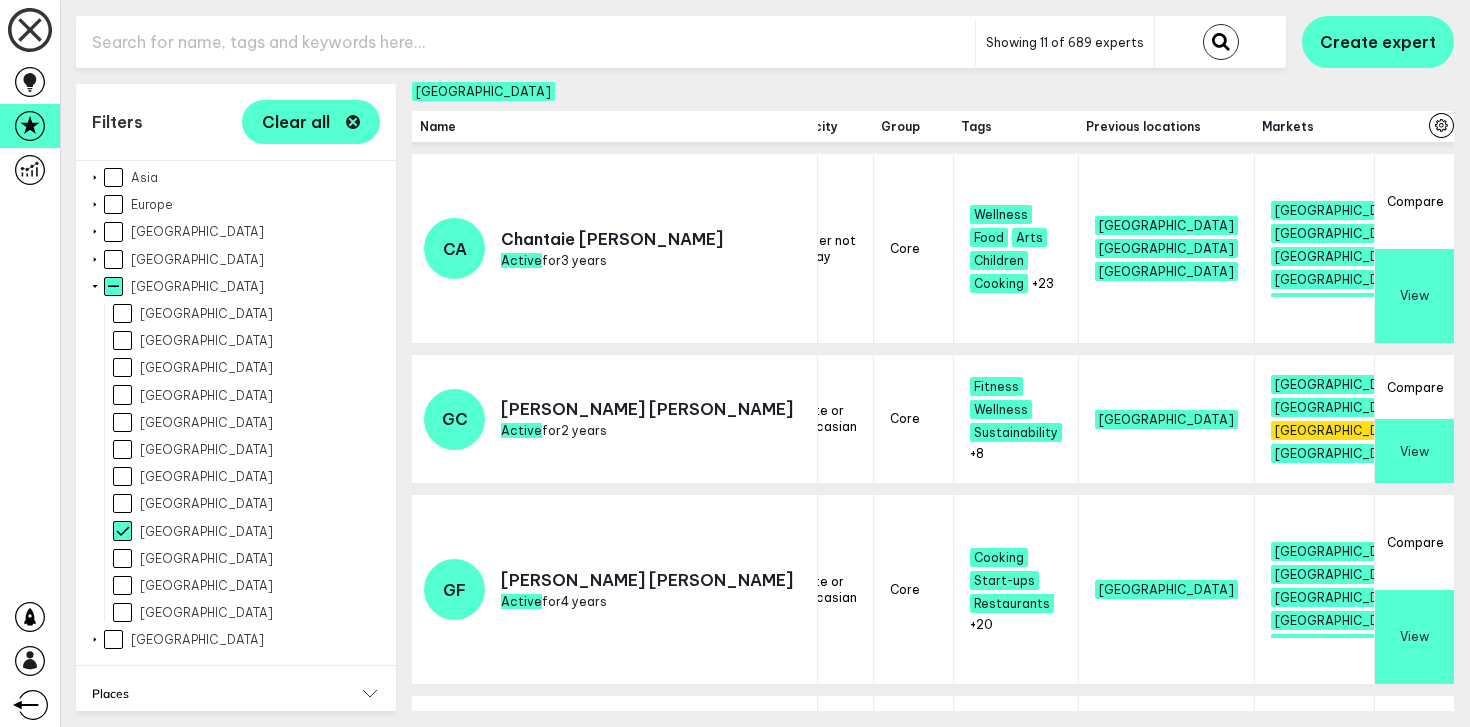 click on "+5" at bounding box center (1425, 348) 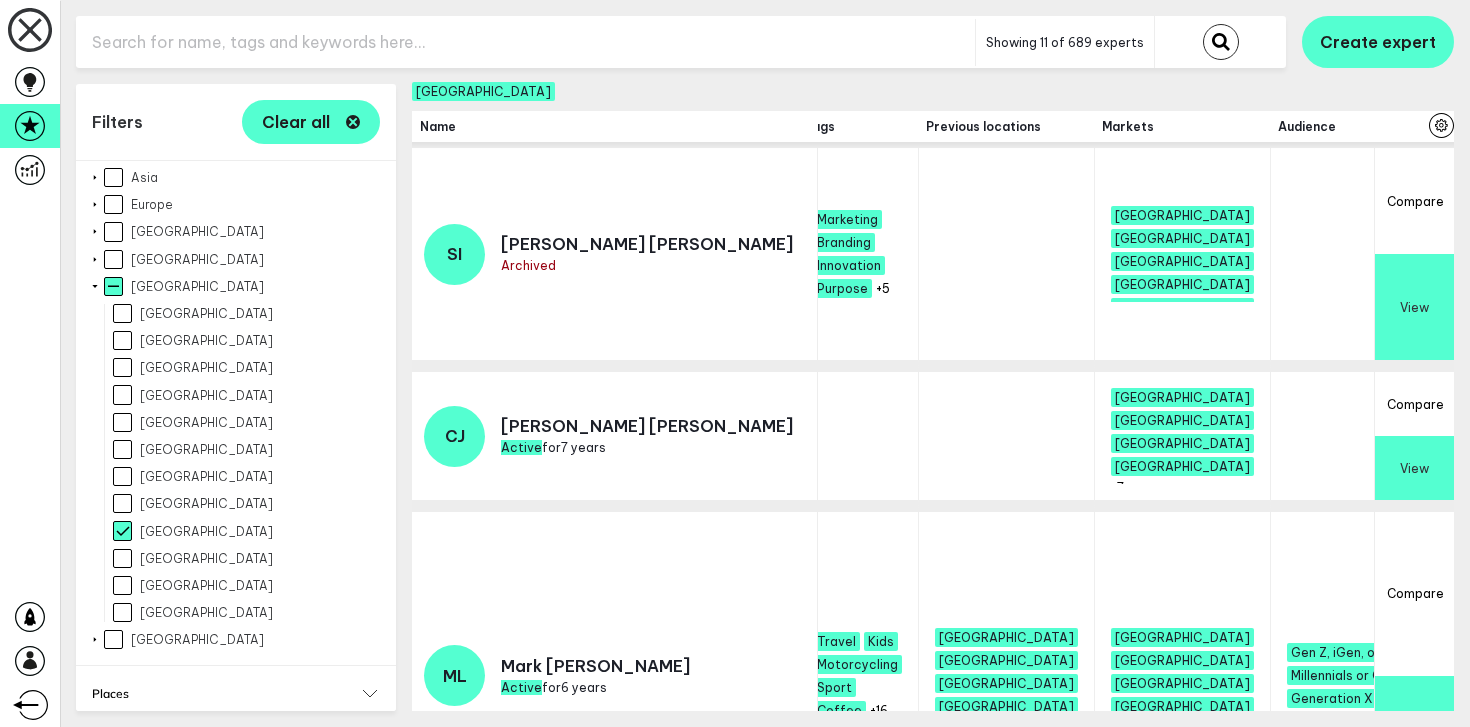 scroll, scrollTop: 561, scrollLeft: 903, axis: both 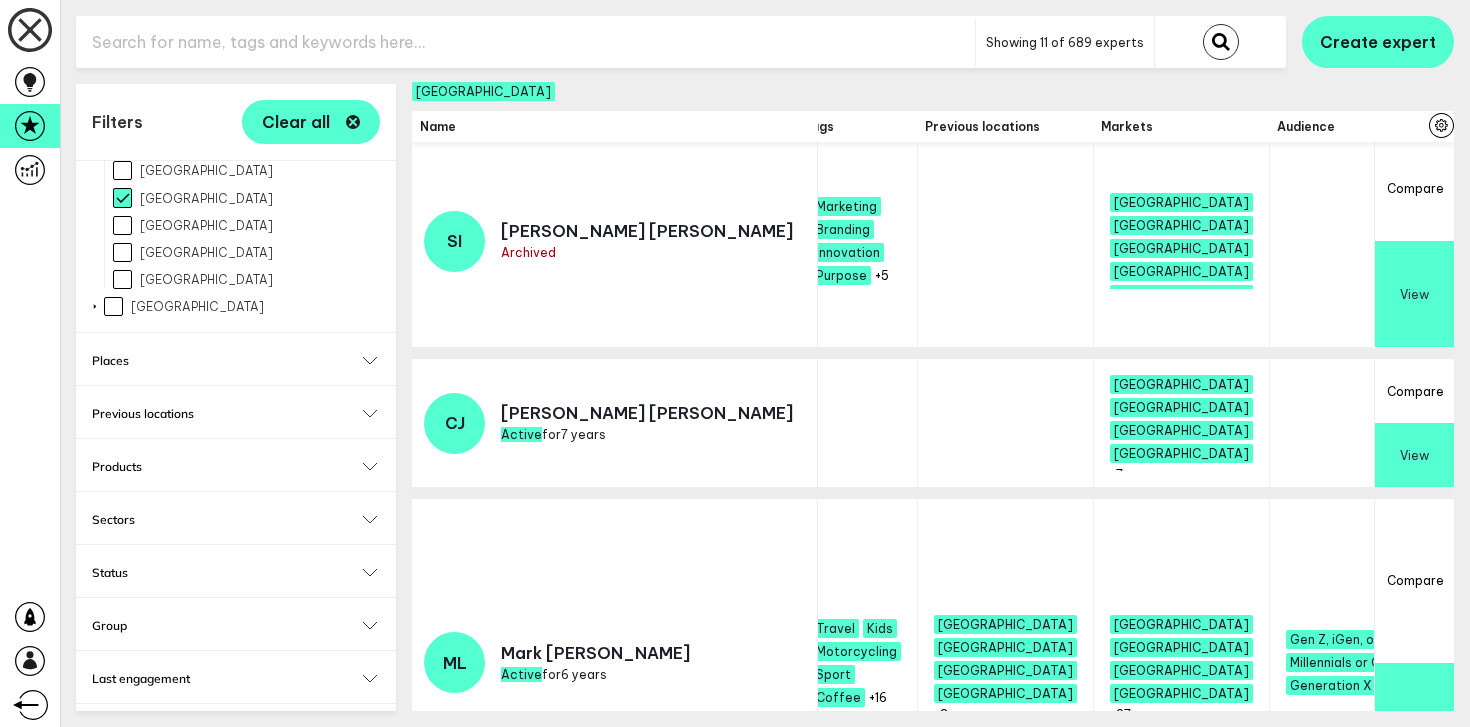 click on "Thinker type" at bounding box center [236, 731] 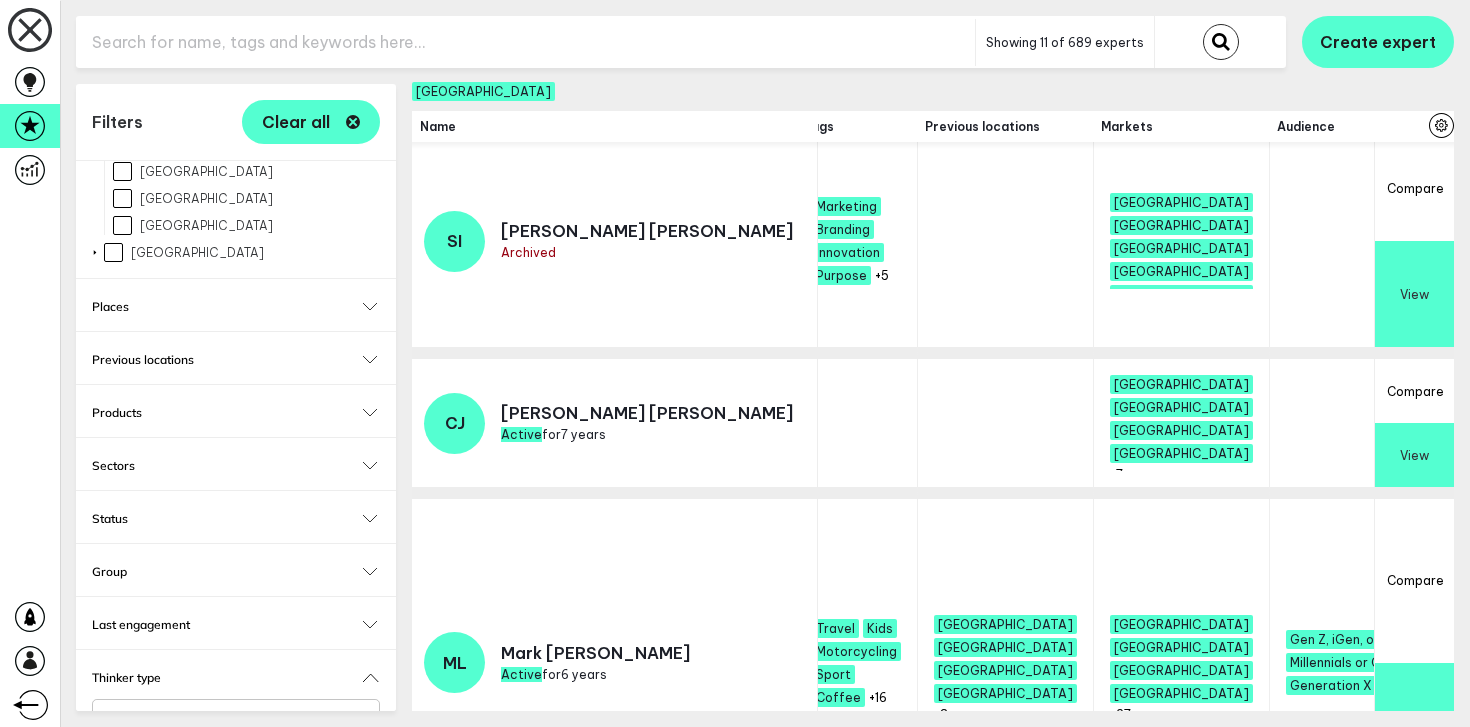 click on "Select..." at bounding box center (223, 719) 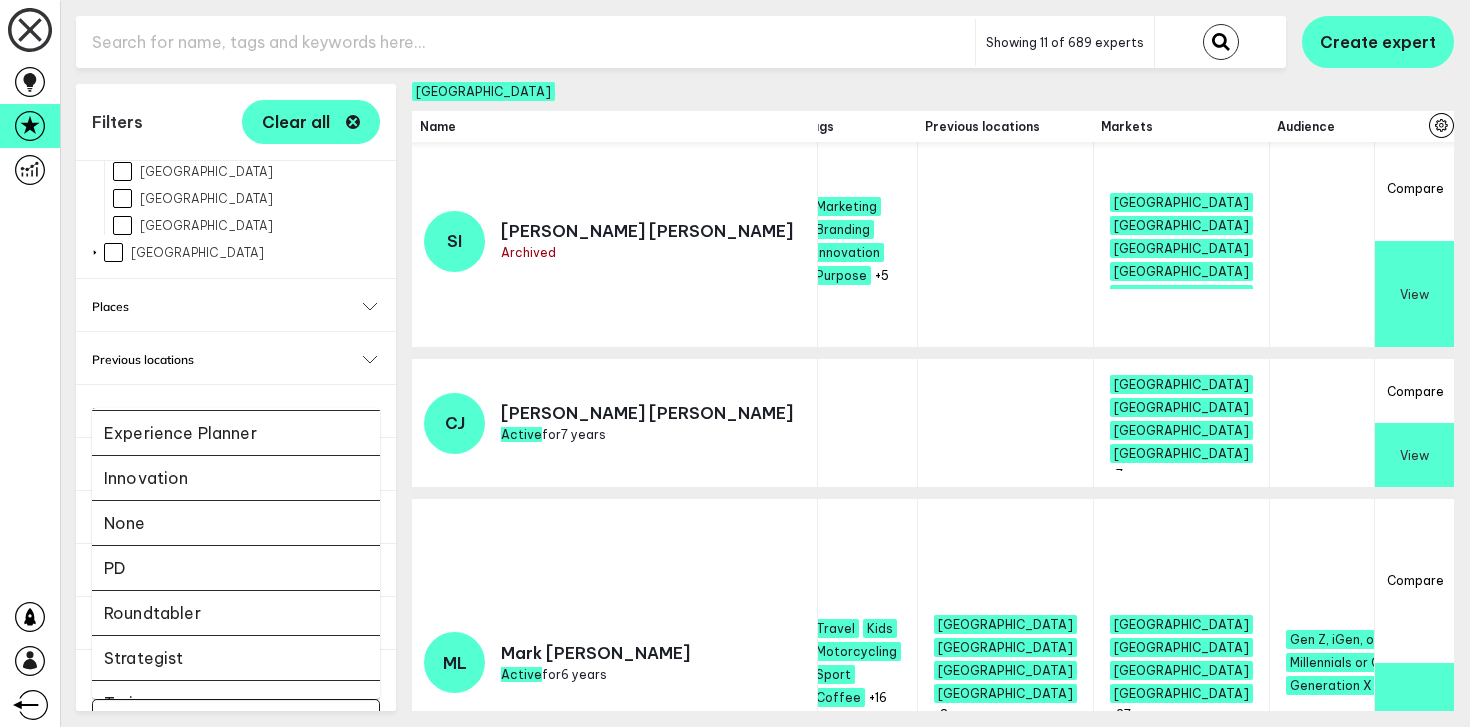 scroll, scrollTop: 473, scrollLeft: 0, axis: vertical 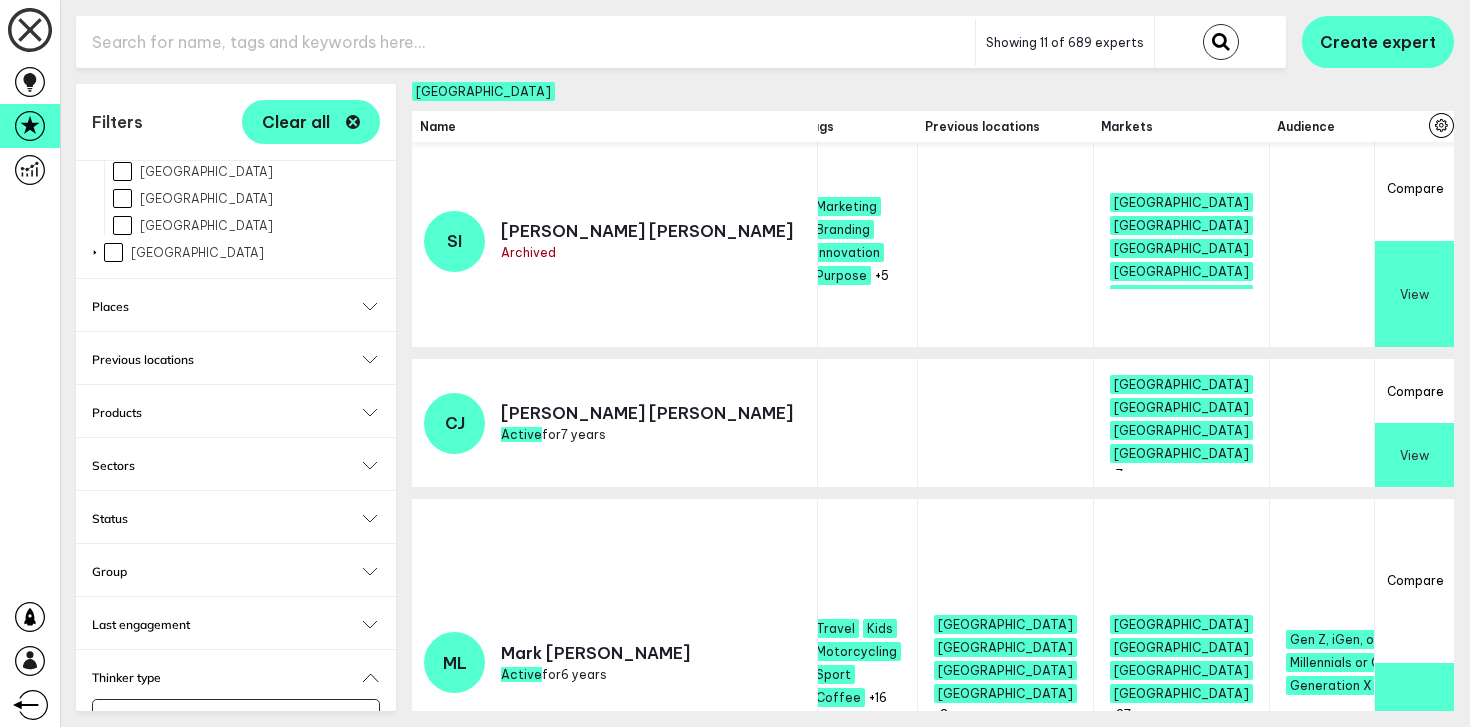 click on "Products Select... Select..." at bounding box center (236, 411) 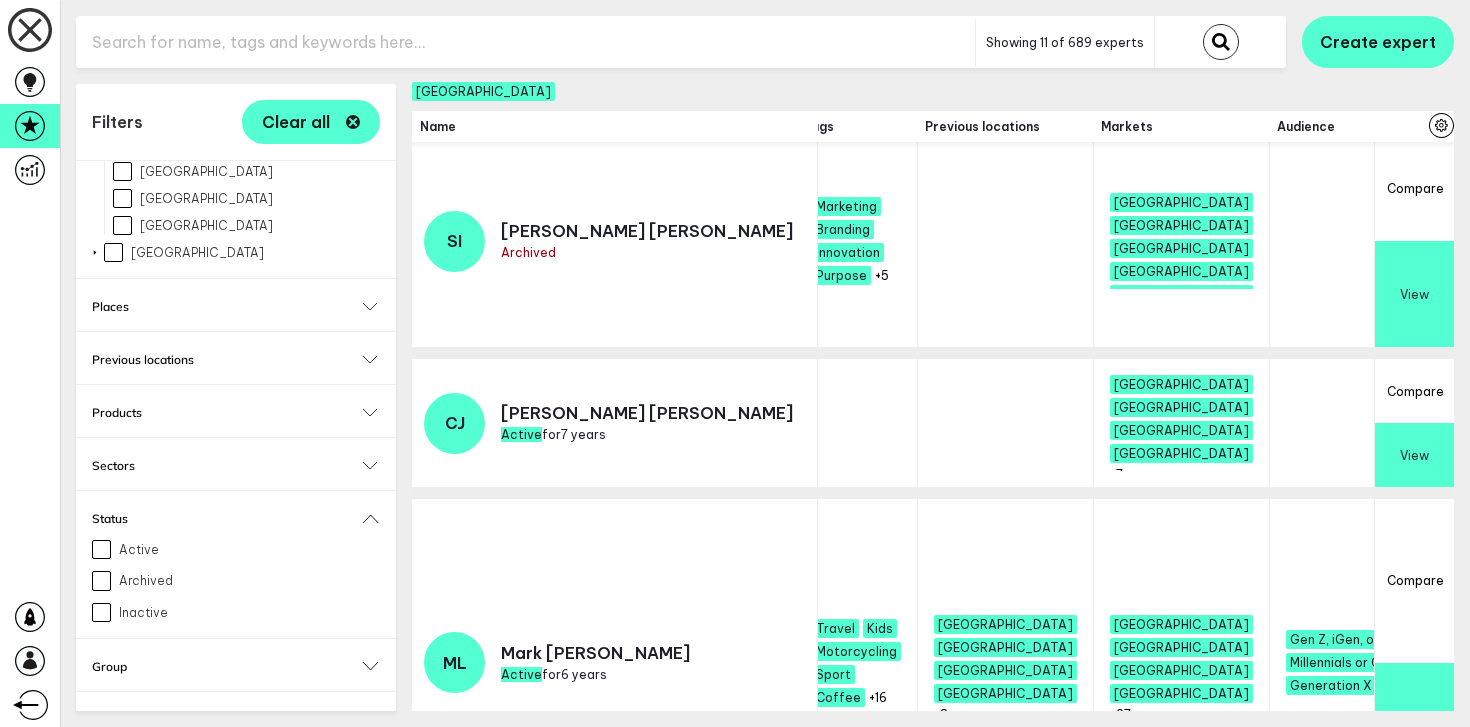 click on "Active" at bounding box center [101, 549] 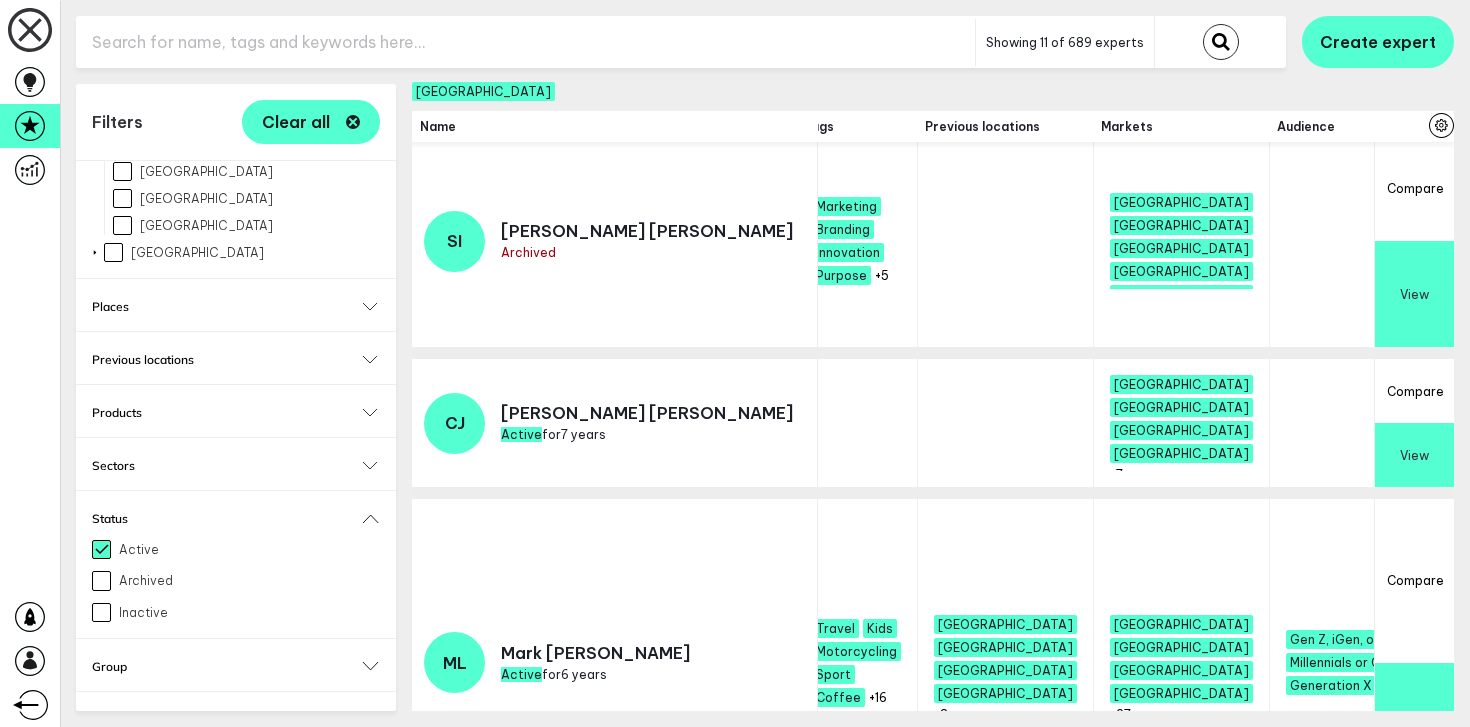 checkbox on "true" 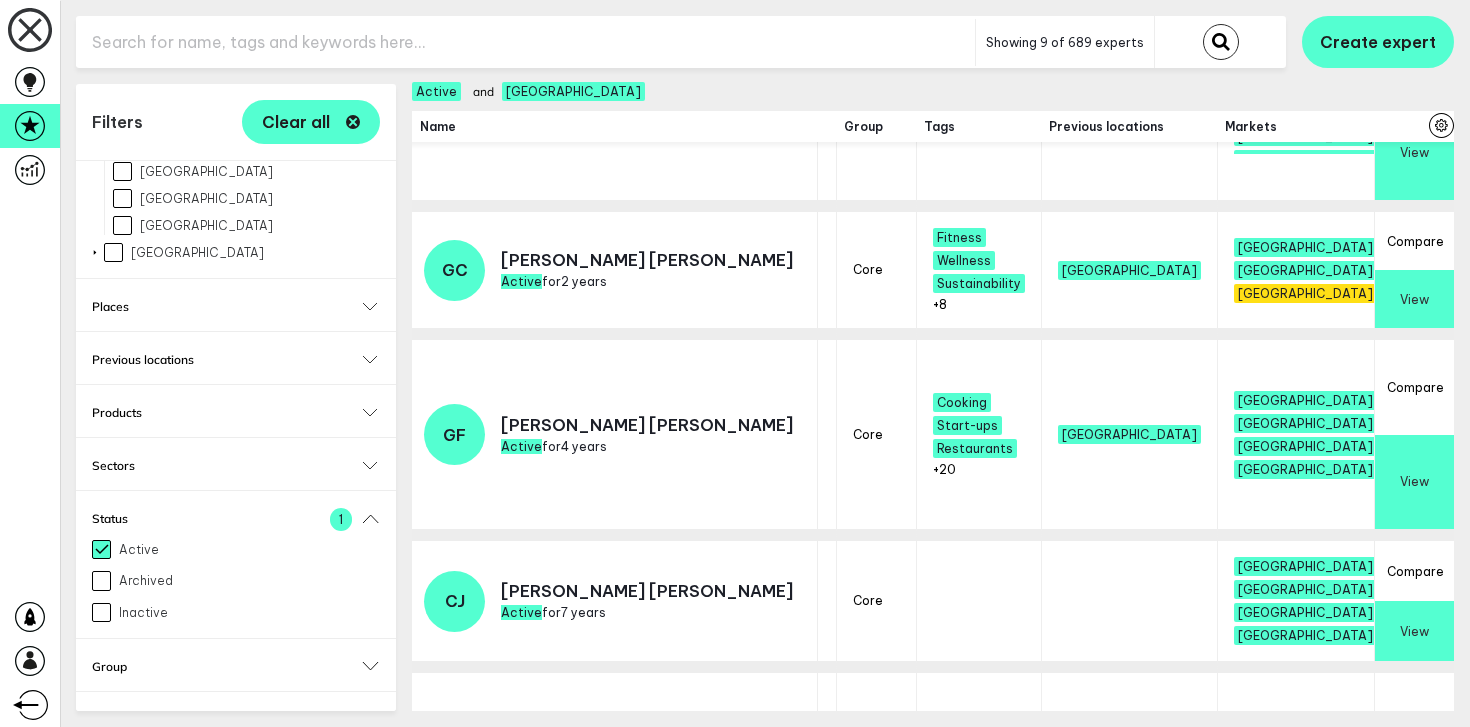 scroll, scrollTop: 0, scrollLeft: 903, axis: horizontal 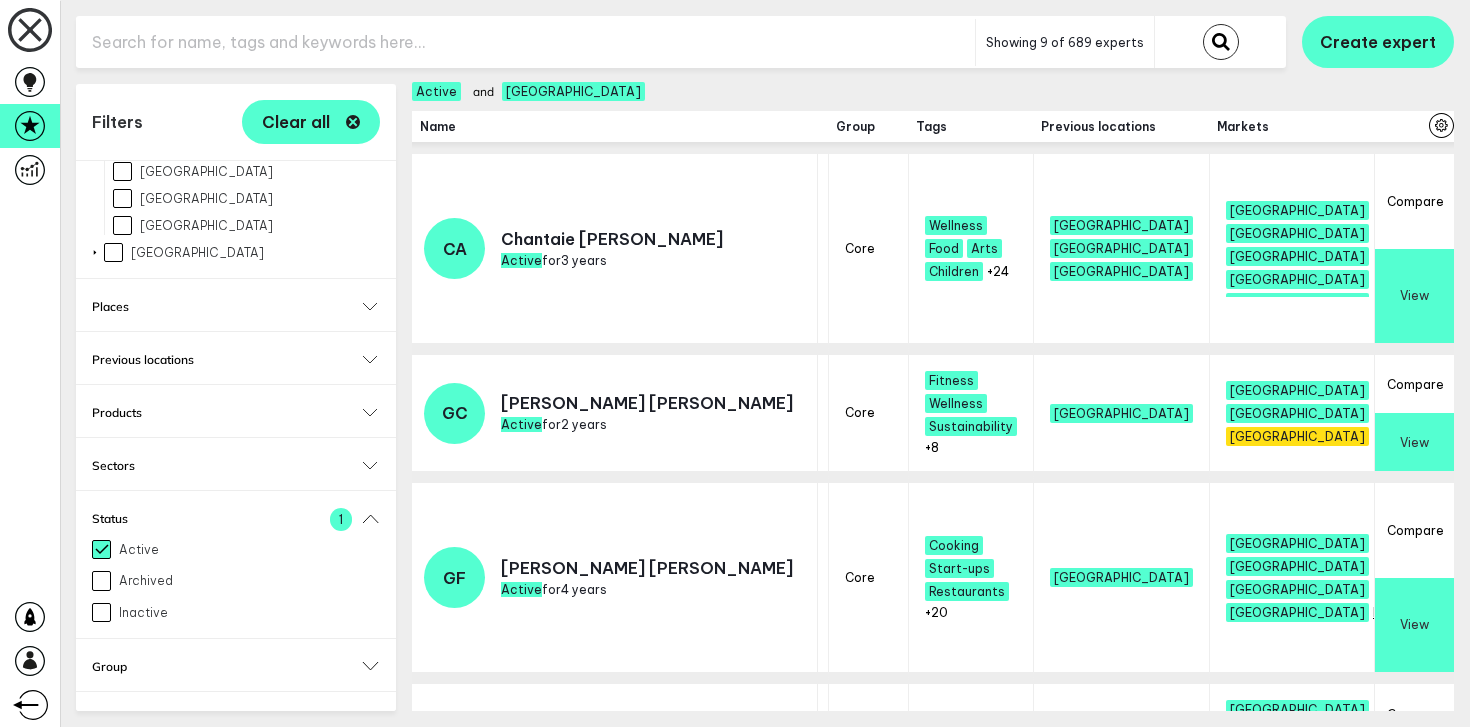 click on "+21" at bounding box center [1382, 612] 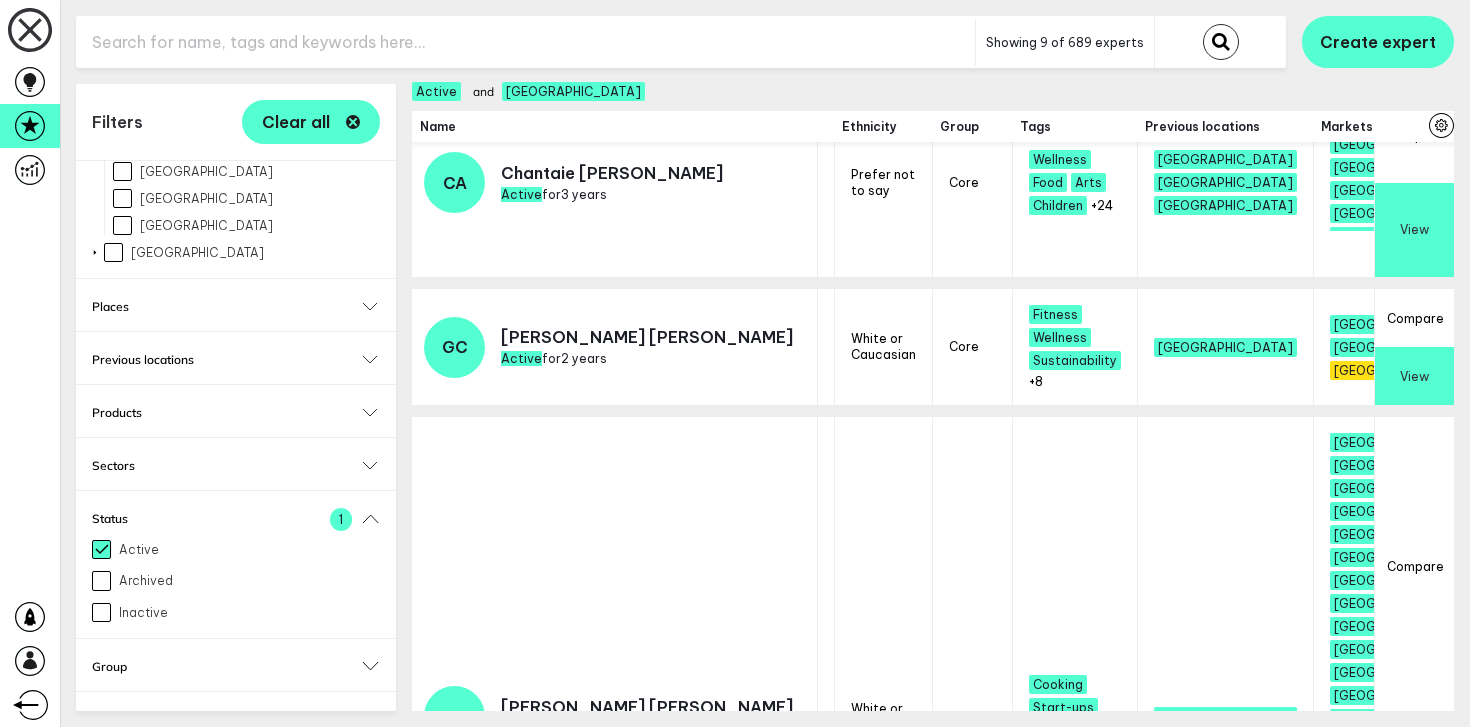 scroll, scrollTop: 0, scrollLeft: 799, axis: horizontal 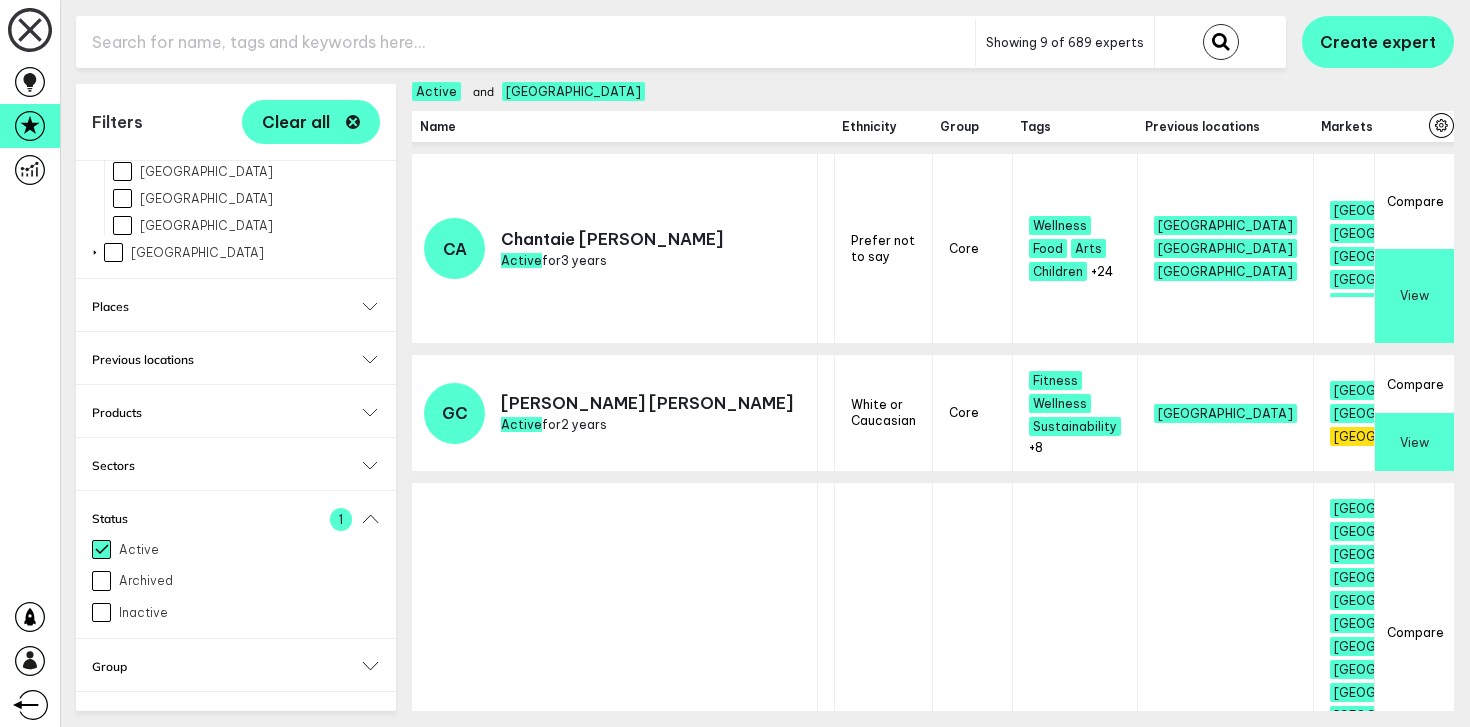 click on "Previous locations" at bounding box center (1225, 126) 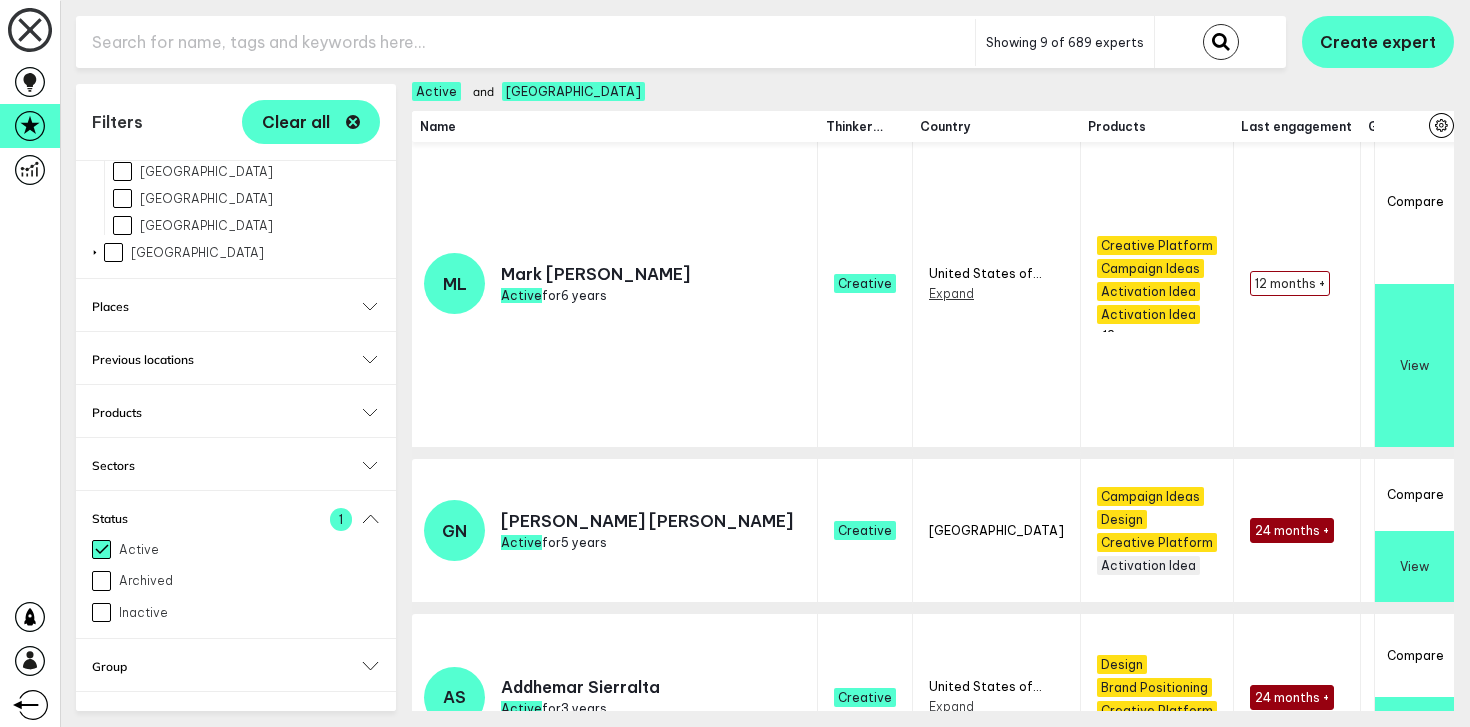 scroll, scrollTop: 709, scrollLeft: 0, axis: vertical 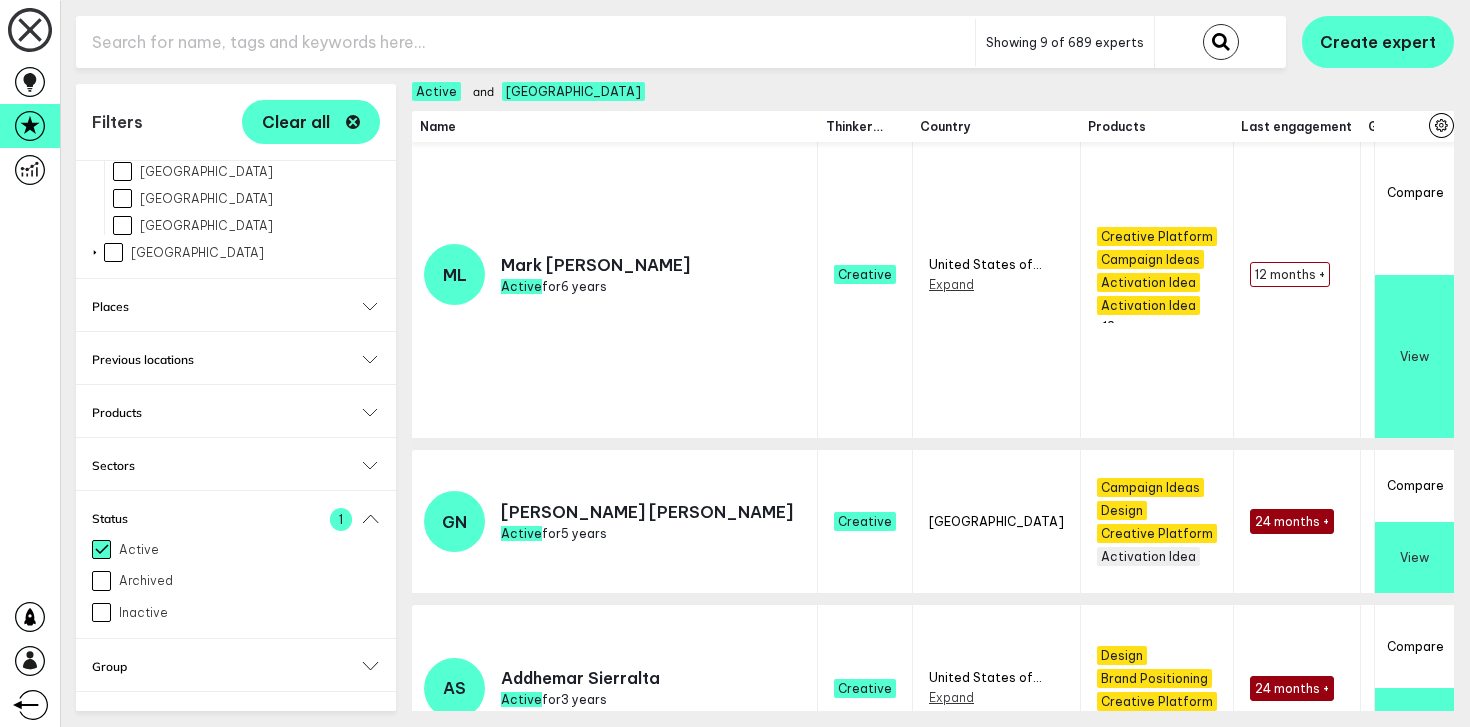 click on "[GEOGRAPHIC_DATA]" at bounding box center (996, 521) 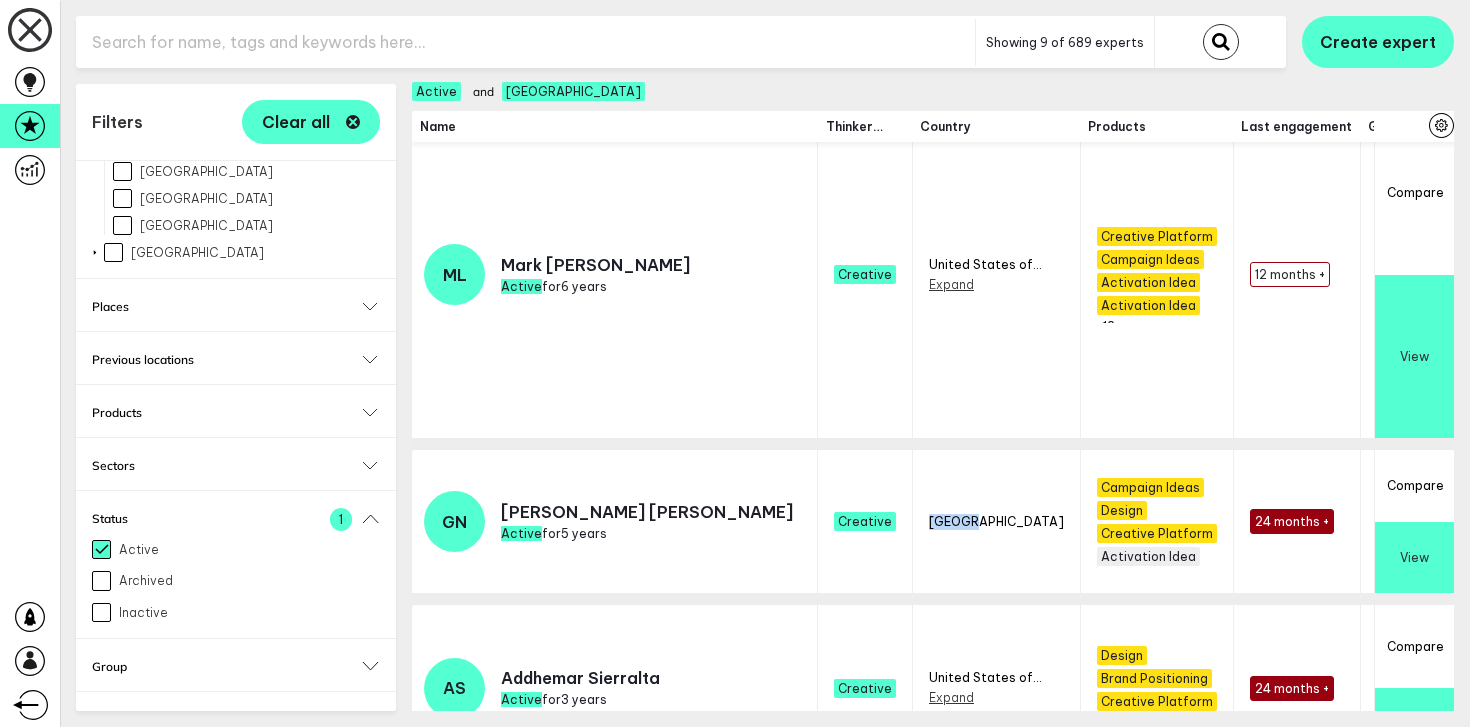 click on "[GEOGRAPHIC_DATA]" at bounding box center [996, 521] 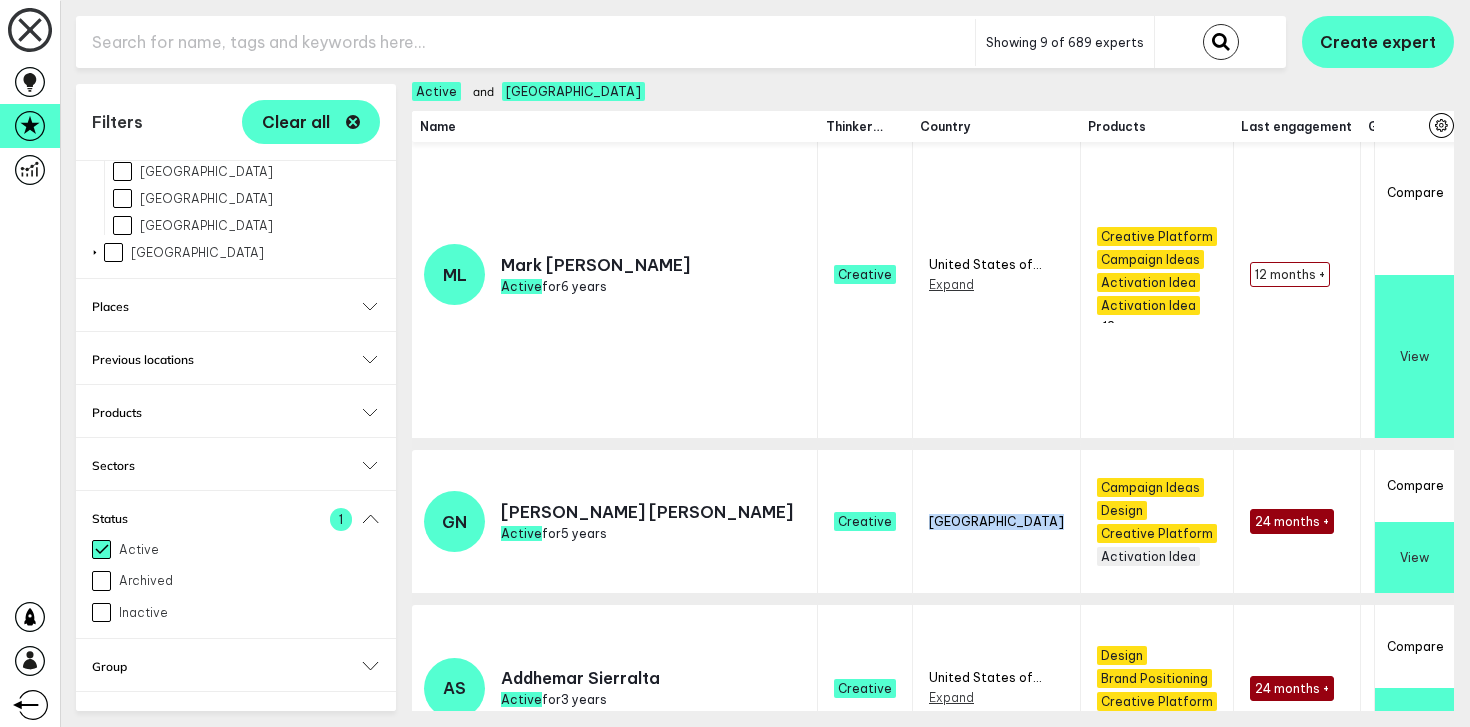 click on "[GEOGRAPHIC_DATA]" at bounding box center (996, 521) 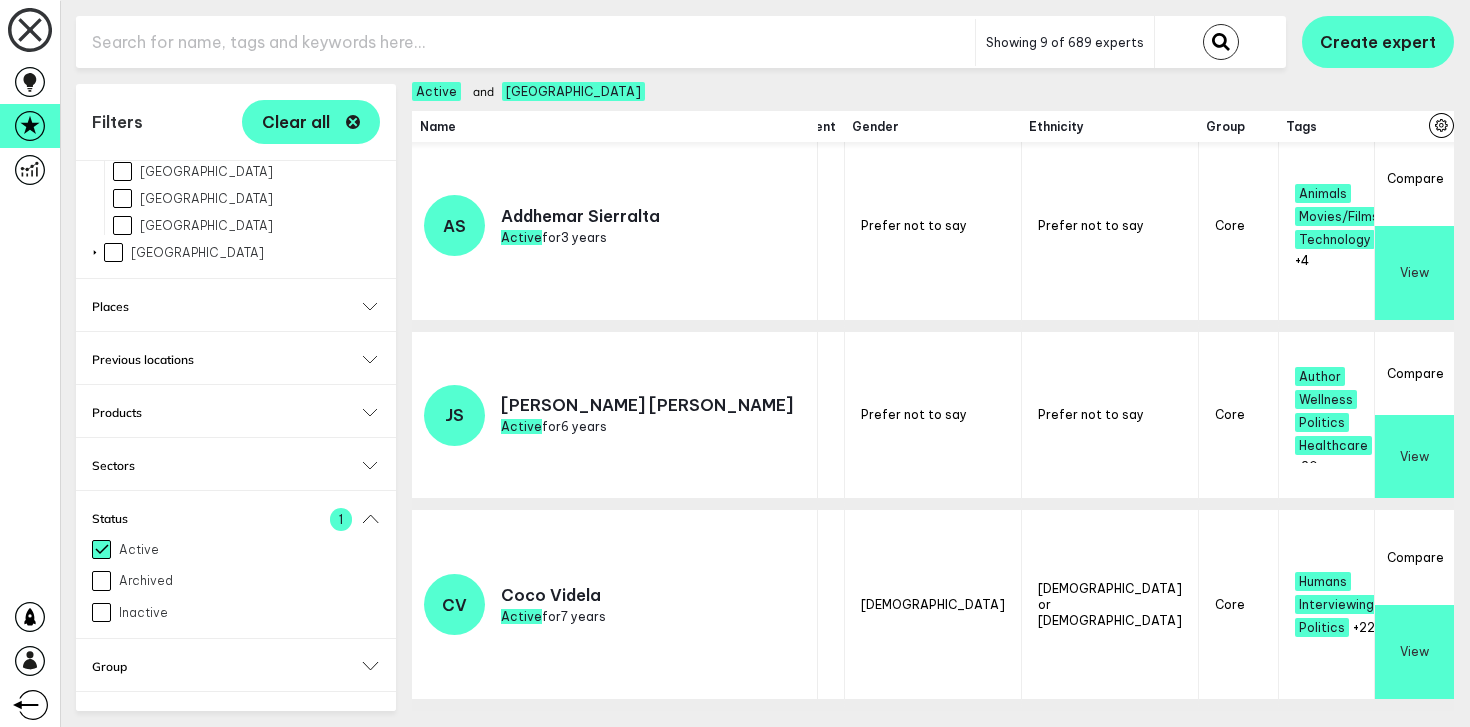 scroll, scrollTop: 1229, scrollLeft: 566, axis: both 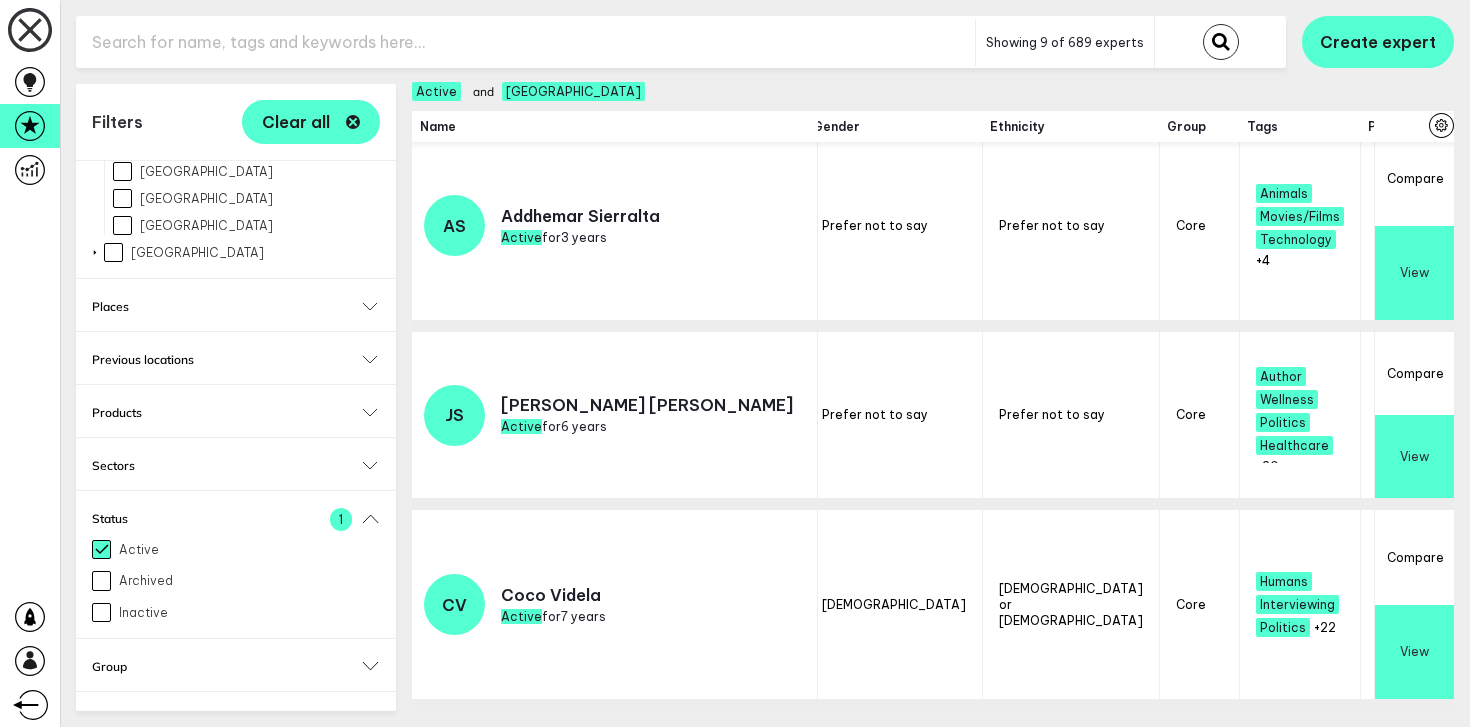 click on "+23" at bounding box center (1564, 725) 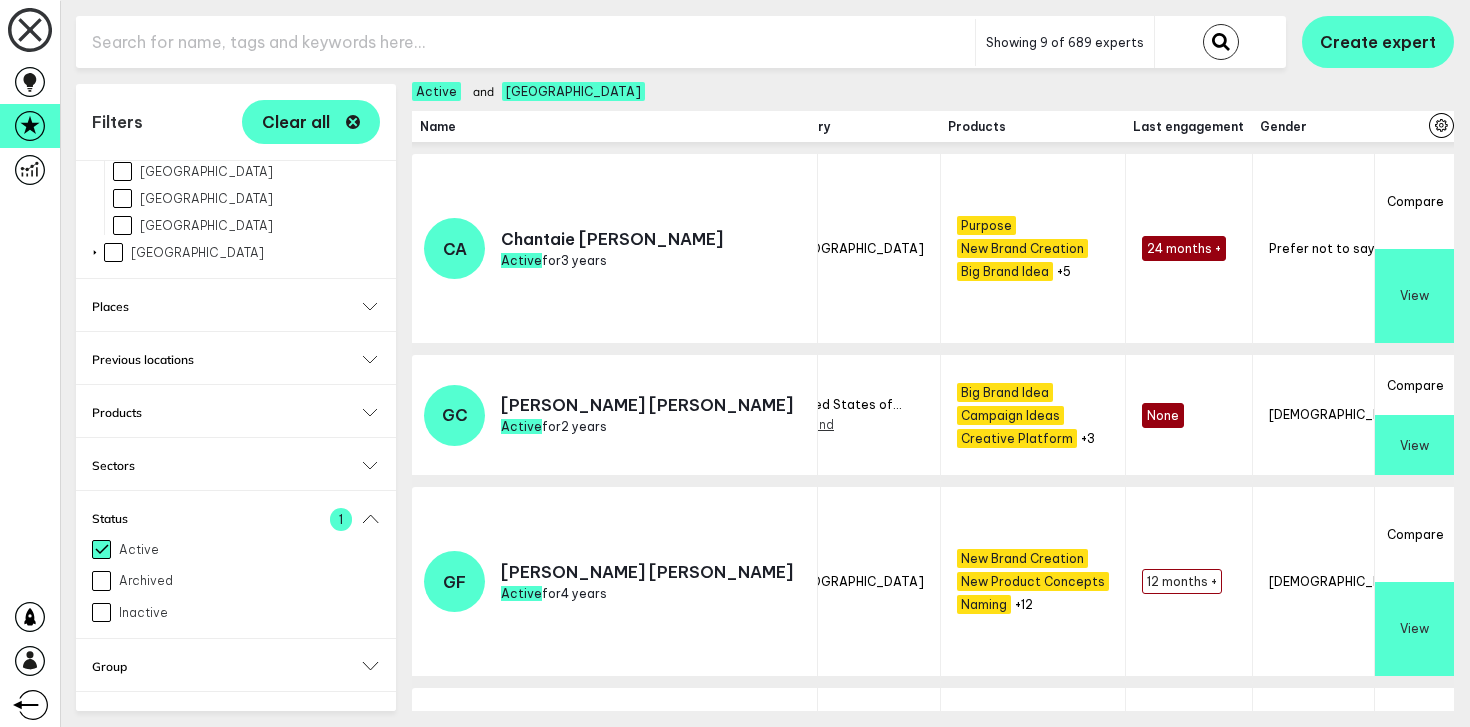 scroll, scrollTop: 0, scrollLeft: 0, axis: both 